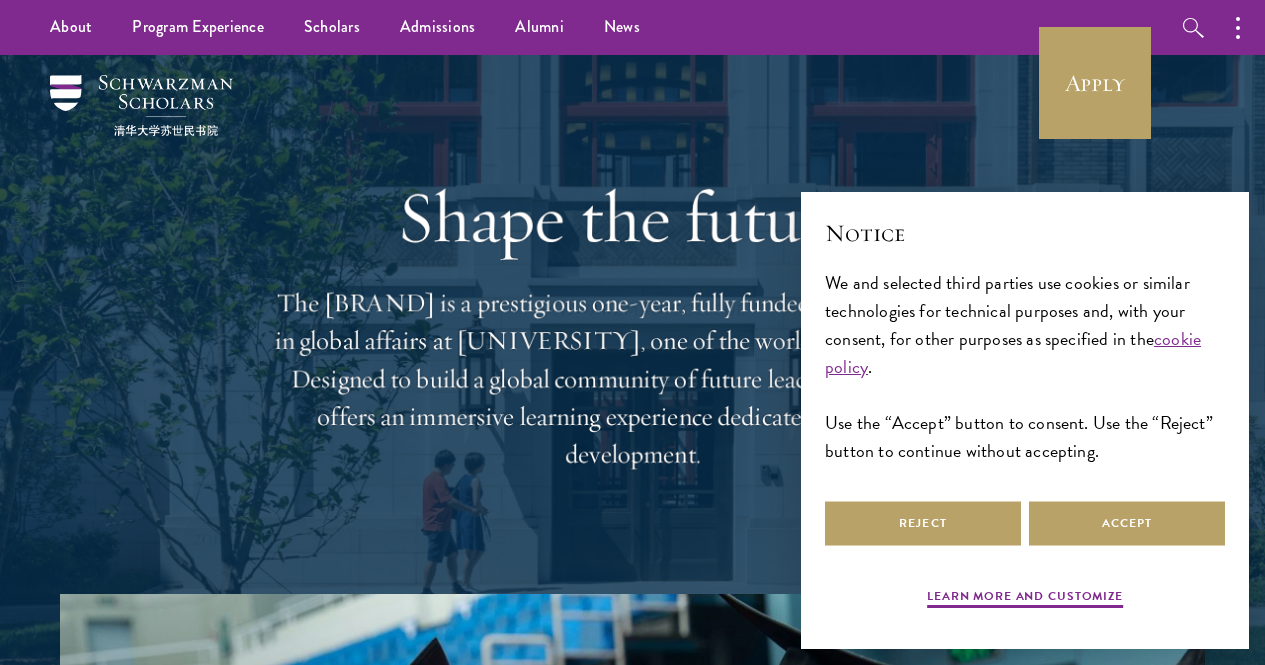 scroll, scrollTop: 0, scrollLeft: 0, axis: both 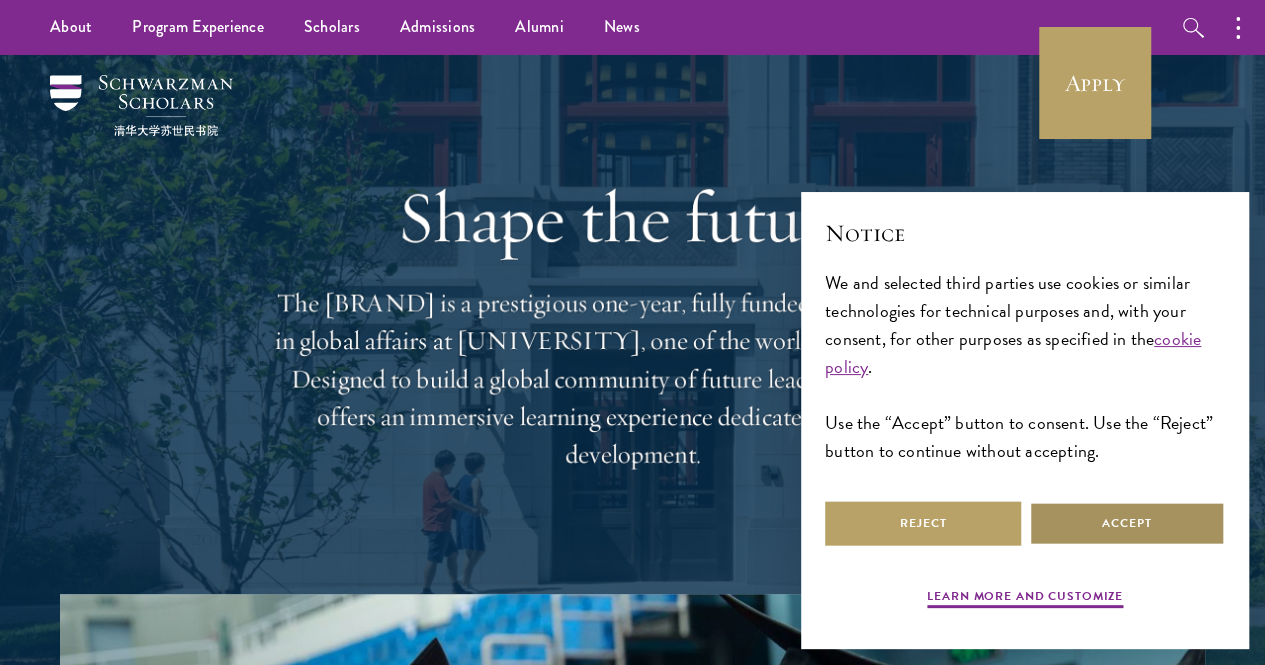 click on "Accept" at bounding box center (1127, 523) 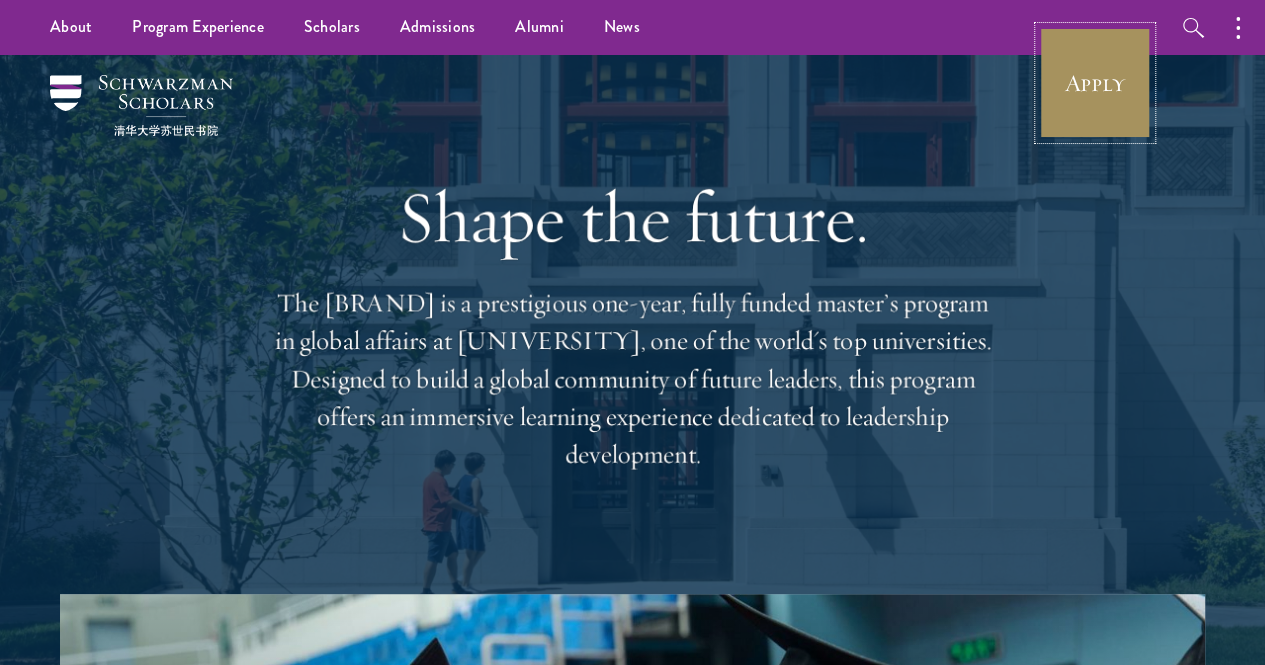 click on "Apply" at bounding box center [1095, 83] 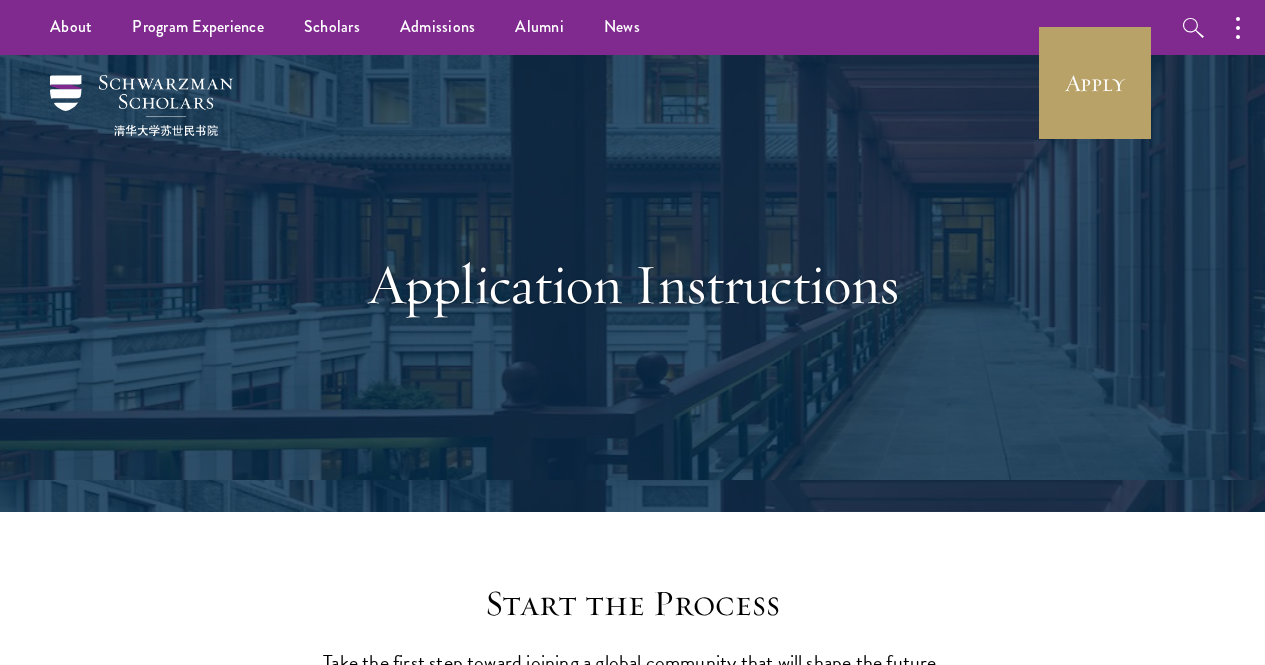 scroll, scrollTop: 2108, scrollLeft: 0, axis: vertical 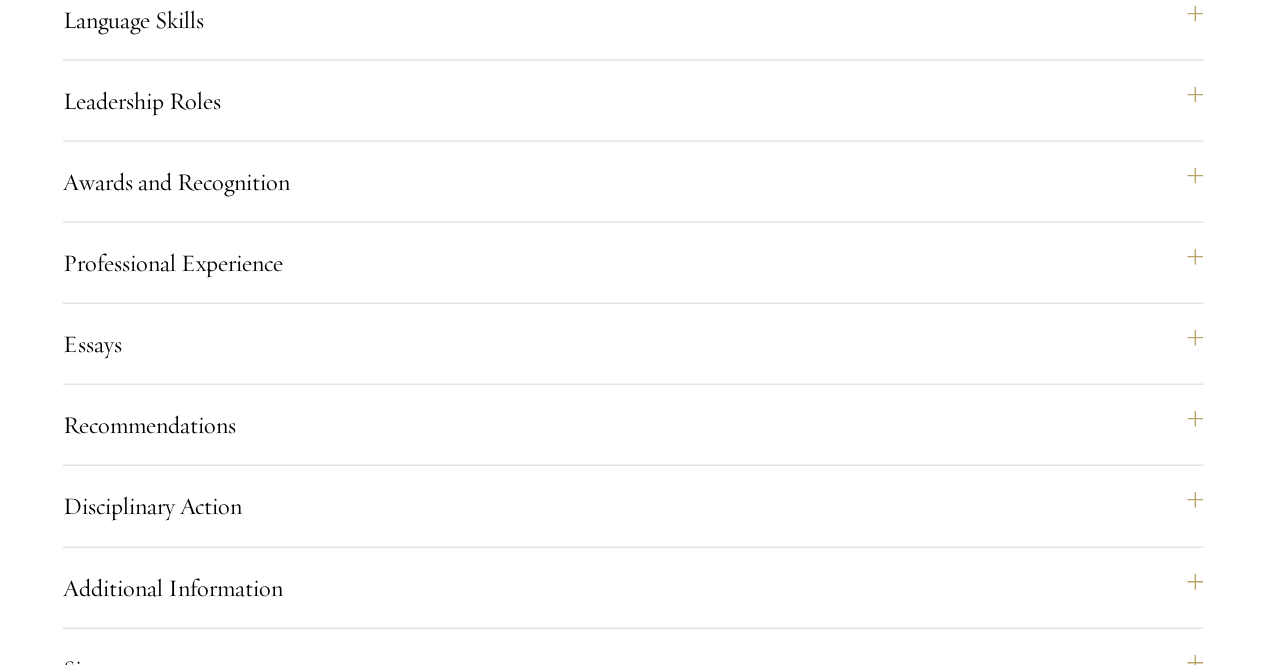 click on "Yes" at bounding box center (568, 1501) 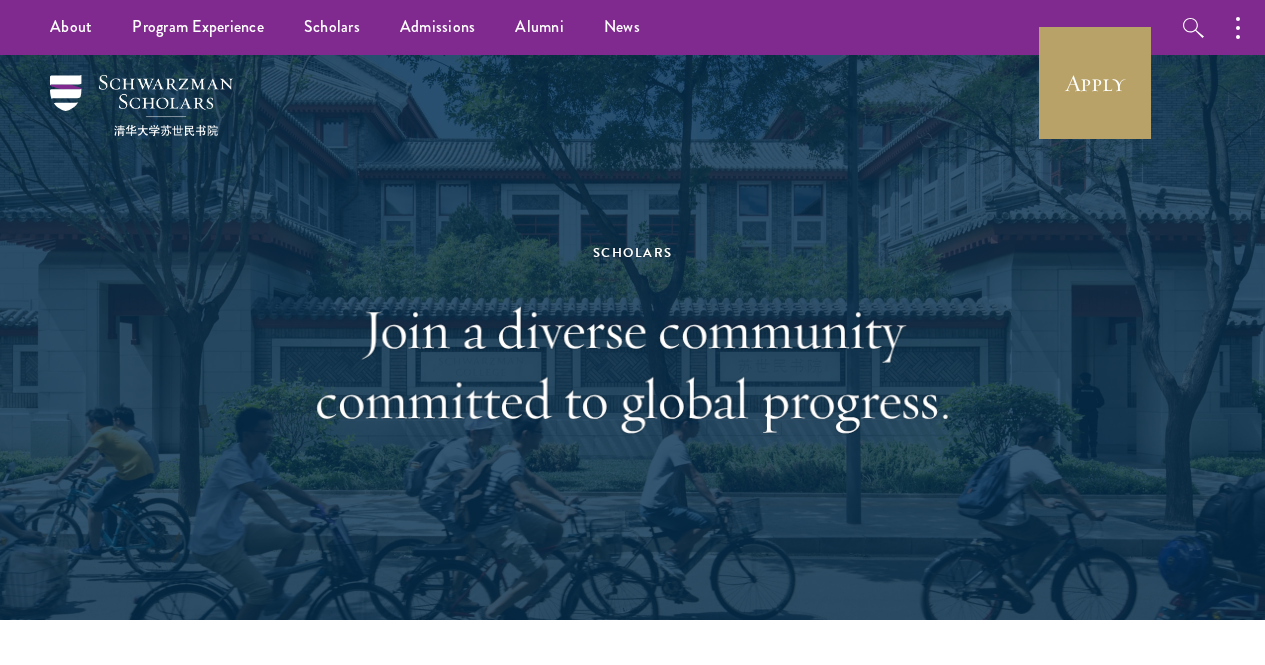 scroll, scrollTop: 0, scrollLeft: 0, axis: both 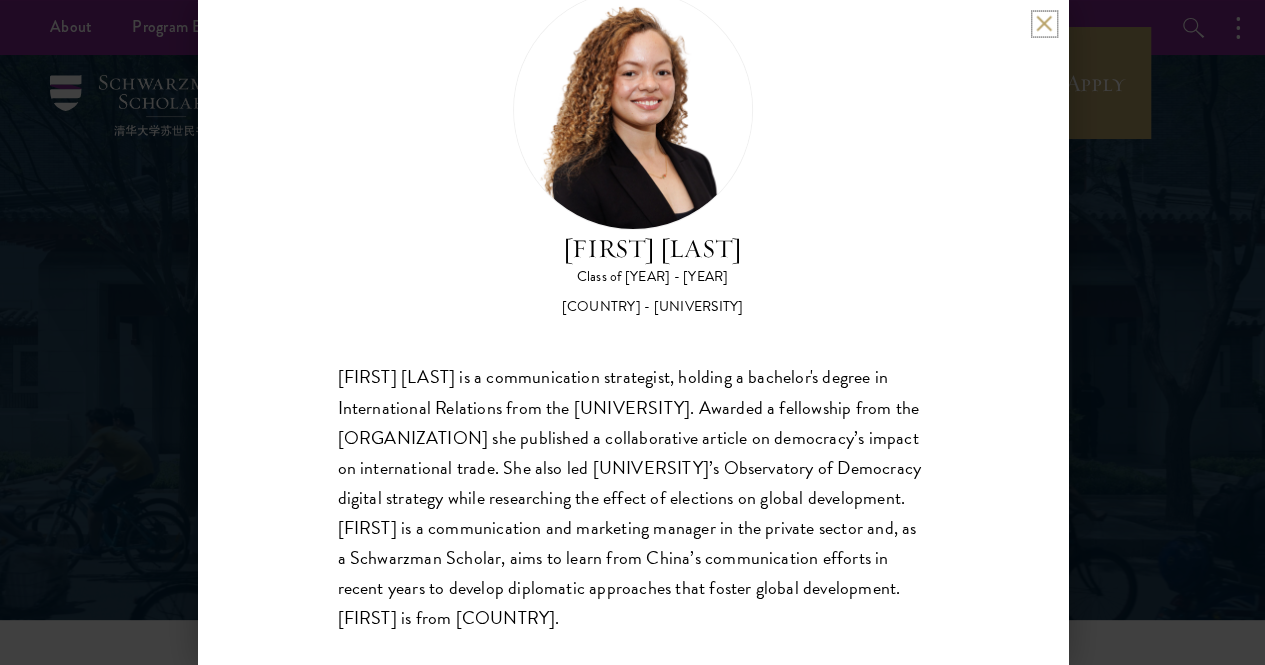 type 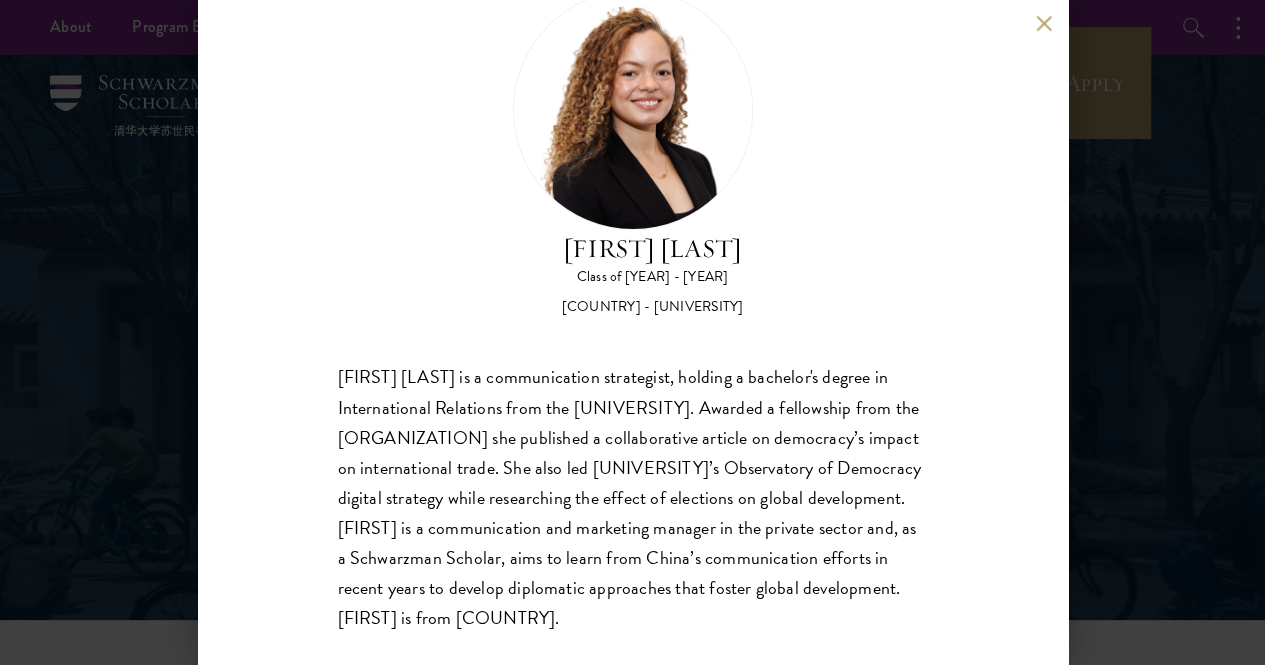 click on "Maria Gabriella Oliveira Costa
Class of 2025 - 2026
Brazil - Universidade de São Paulo
Maria Gabriella Oliveira Costa is a communication strategist, holding a bachelor's degree in International Relations from the University of São Paulo. Awarded a fellowship from the National Council for Scientific and Technological Development she published a collaborative article on democracy’s impact on international trade. She also led USP’s Observatory of Democracy digital strategy while researching the effect of elections on global development. Maria is a communication and marketing manager in the private sector and, as a Schwarzman Scholar, aims to learn from China’s communication efforts in recent years to develop diplomatic approaches that foster global development. Maria is from Brazil." at bounding box center [633, 332] 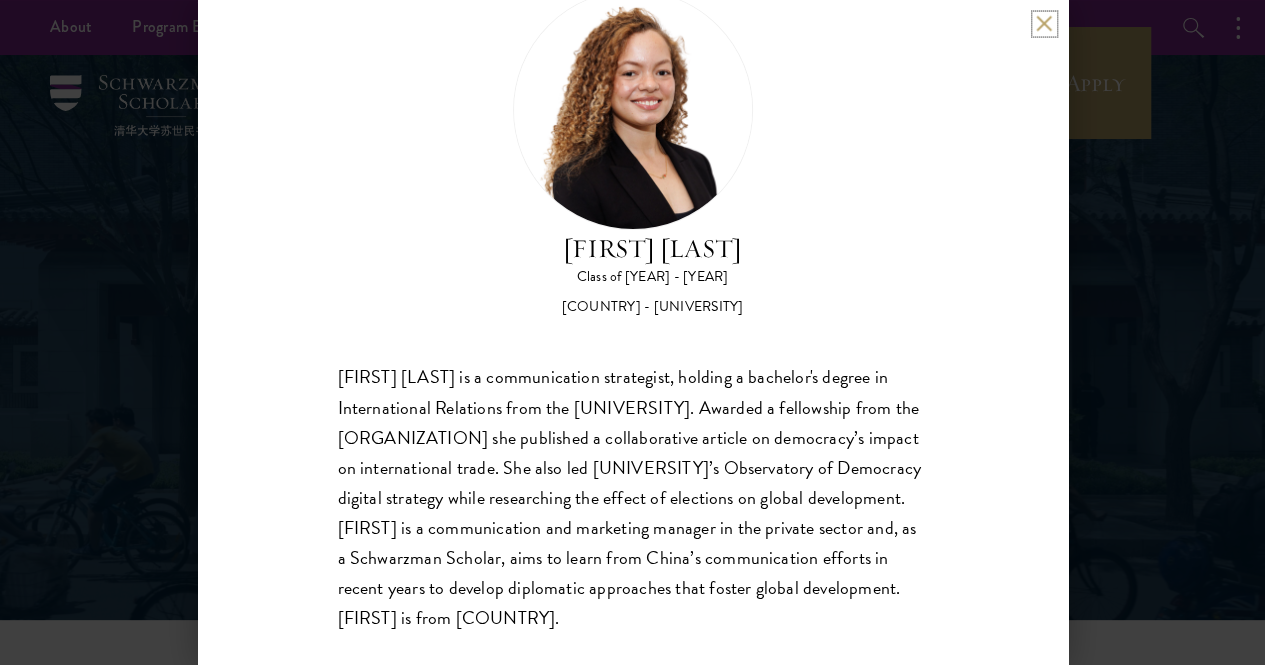 drag, startPoint x: 1046, startPoint y: 23, endPoint x: 1044, endPoint y: 38, distance: 15.132746 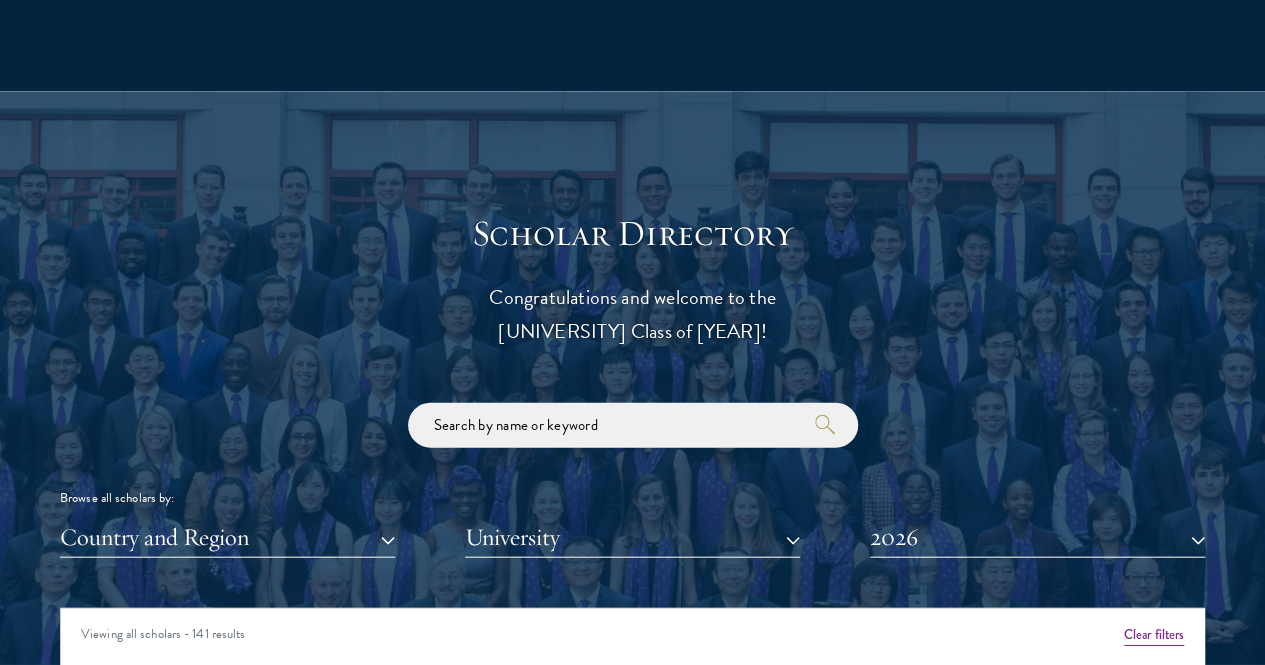 scroll, scrollTop: 2600, scrollLeft: 0, axis: vertical 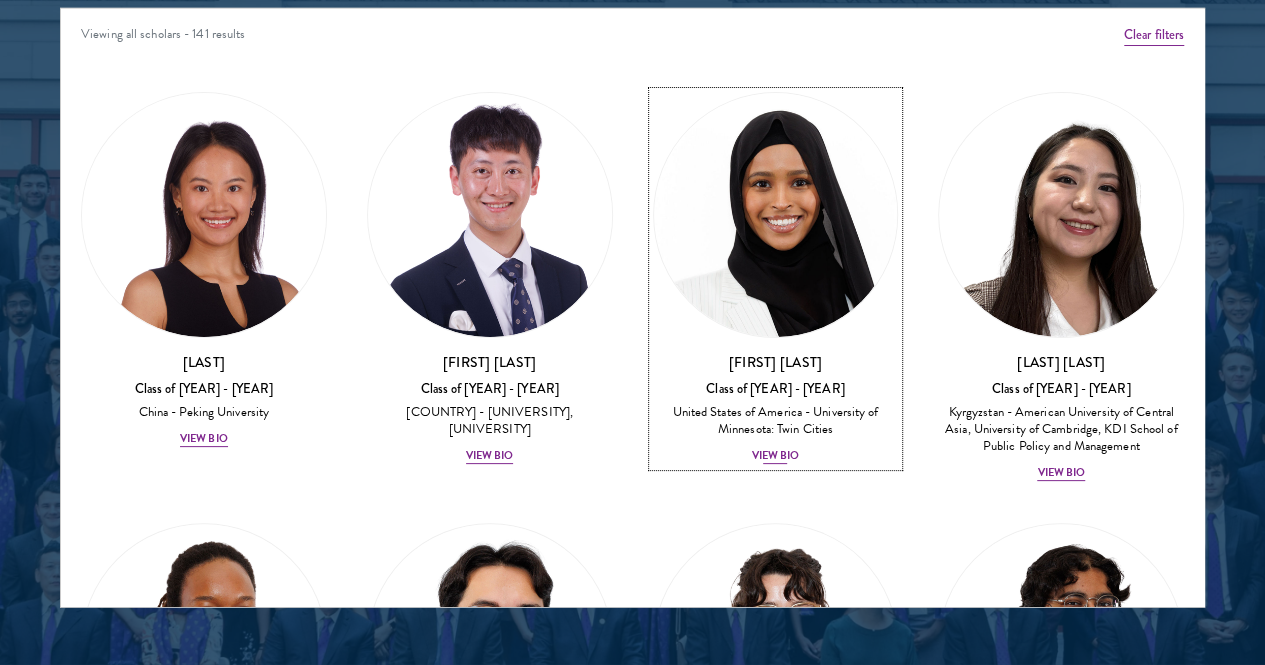 click on "[GENERAL] [GENERAL]" at bounding box center (776, 456) 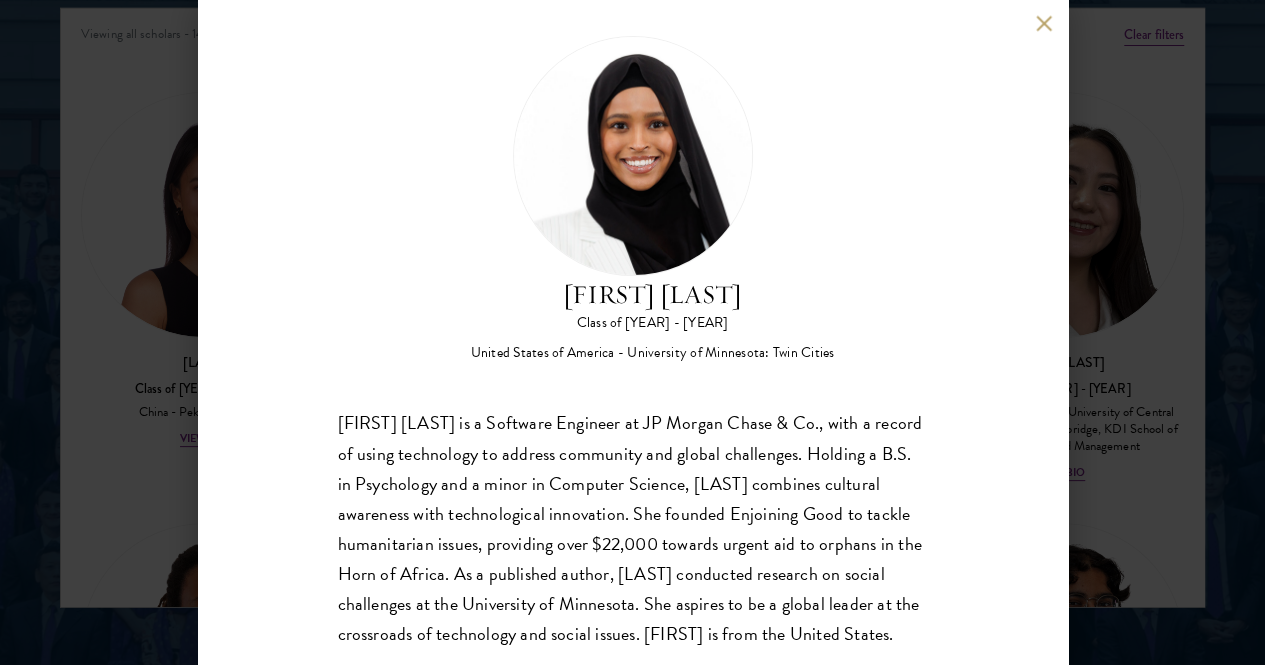 scroll, scrollTop: 37, scrollLeft: 0, axis: vertical 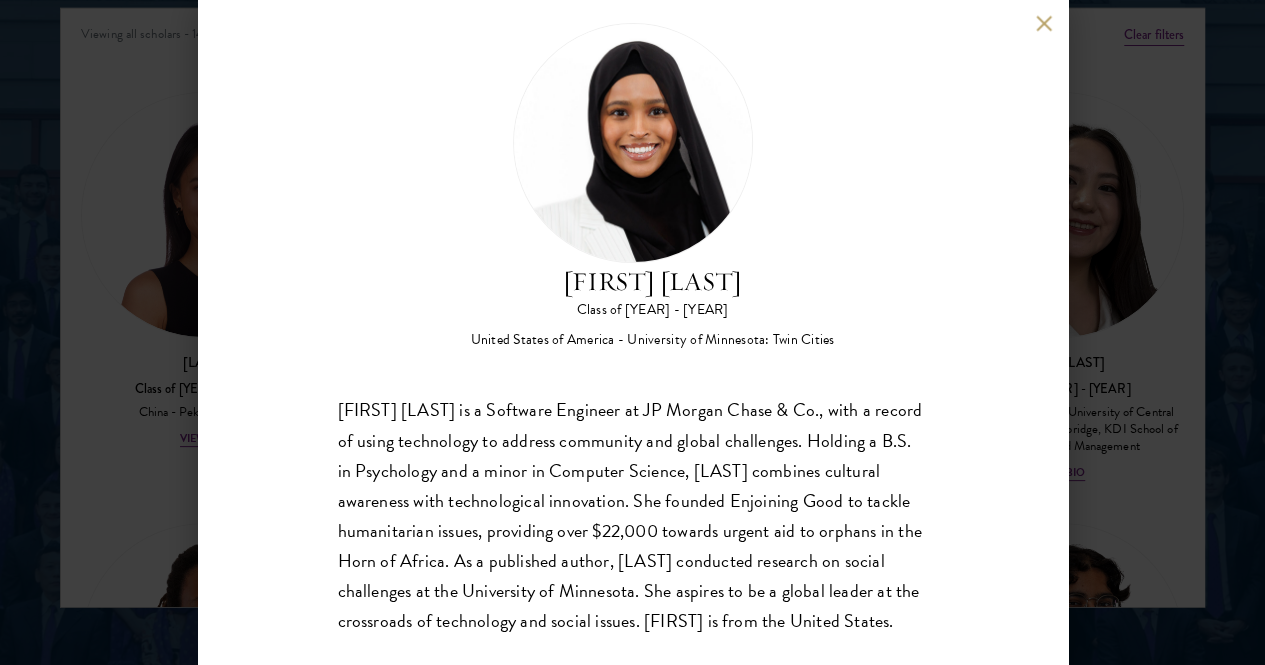 type 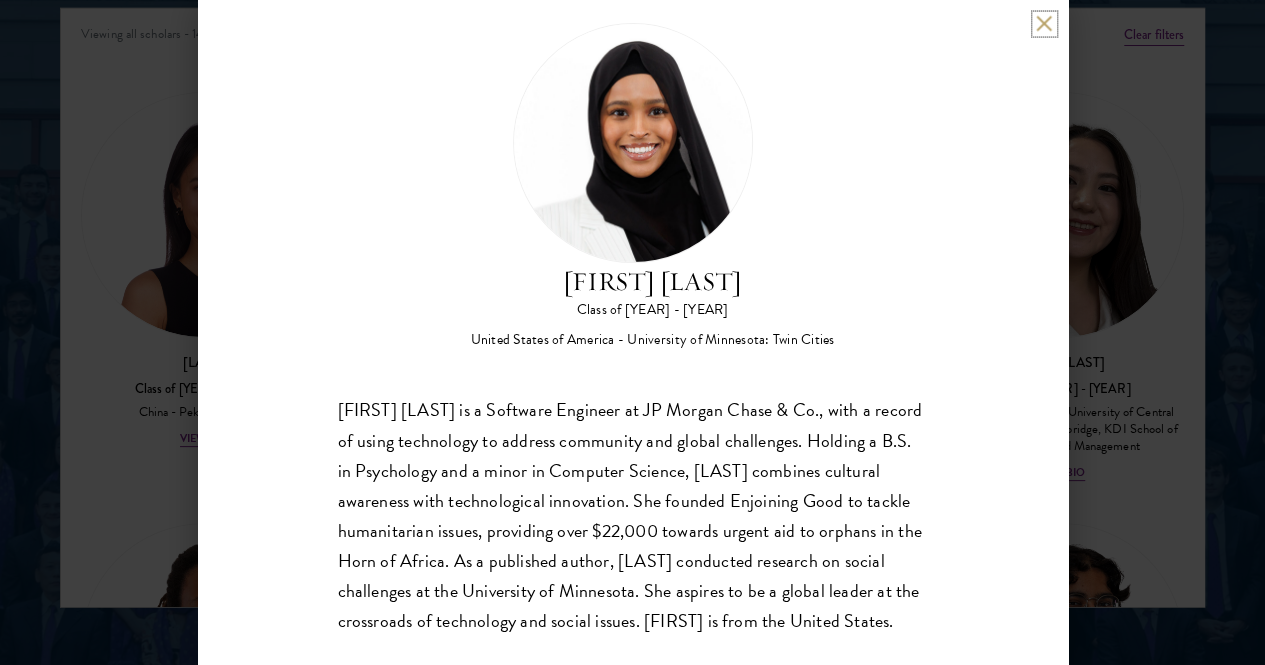 click at bounding box center (1044, 23) 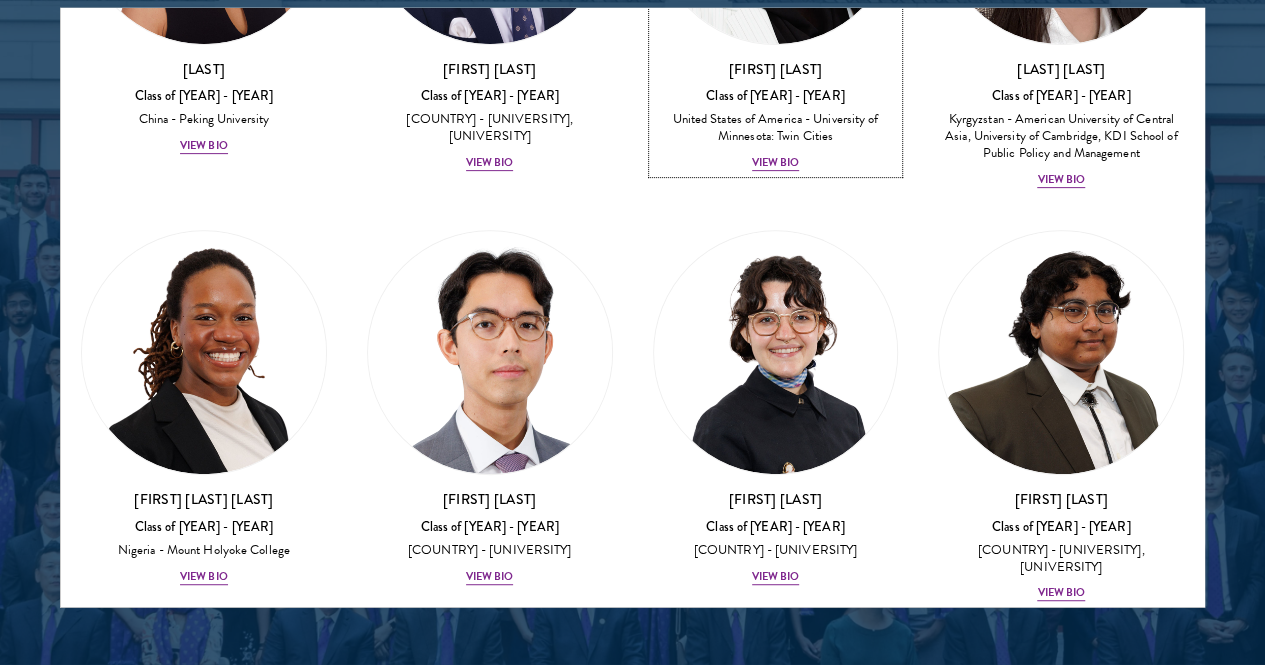 scroll, scrollTop: 300, scrollLeft: 0, axis: vertical 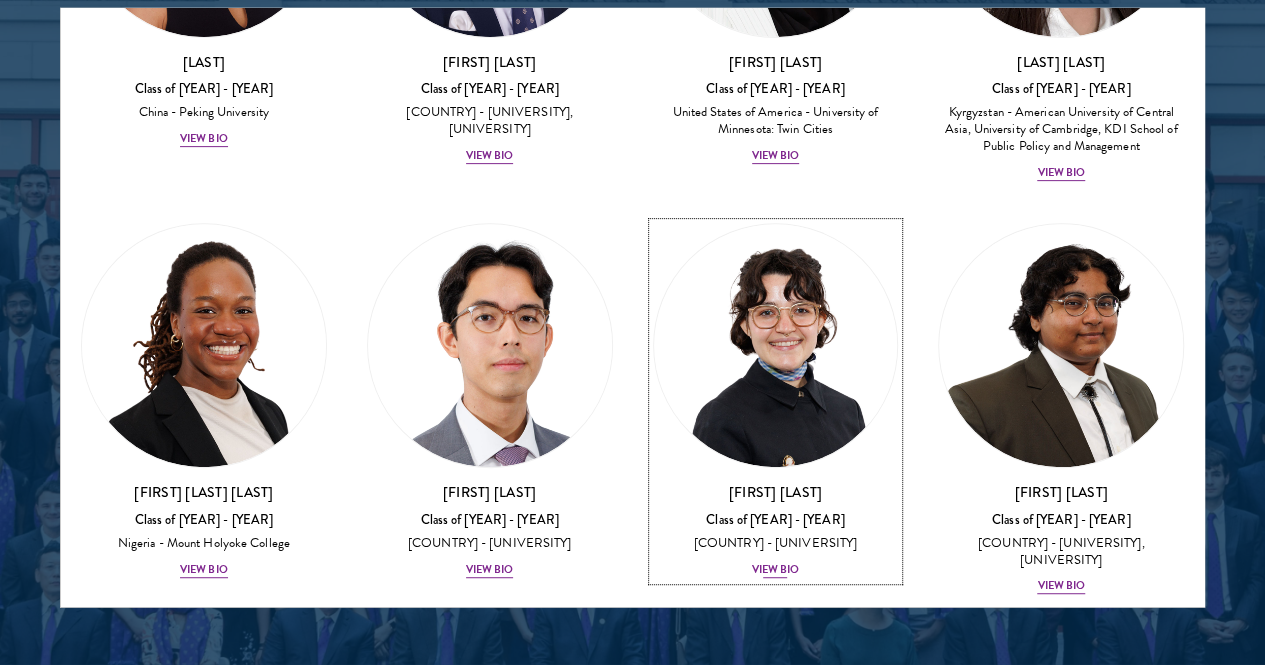 click on "View Bio" at bounding box center (776, 570) 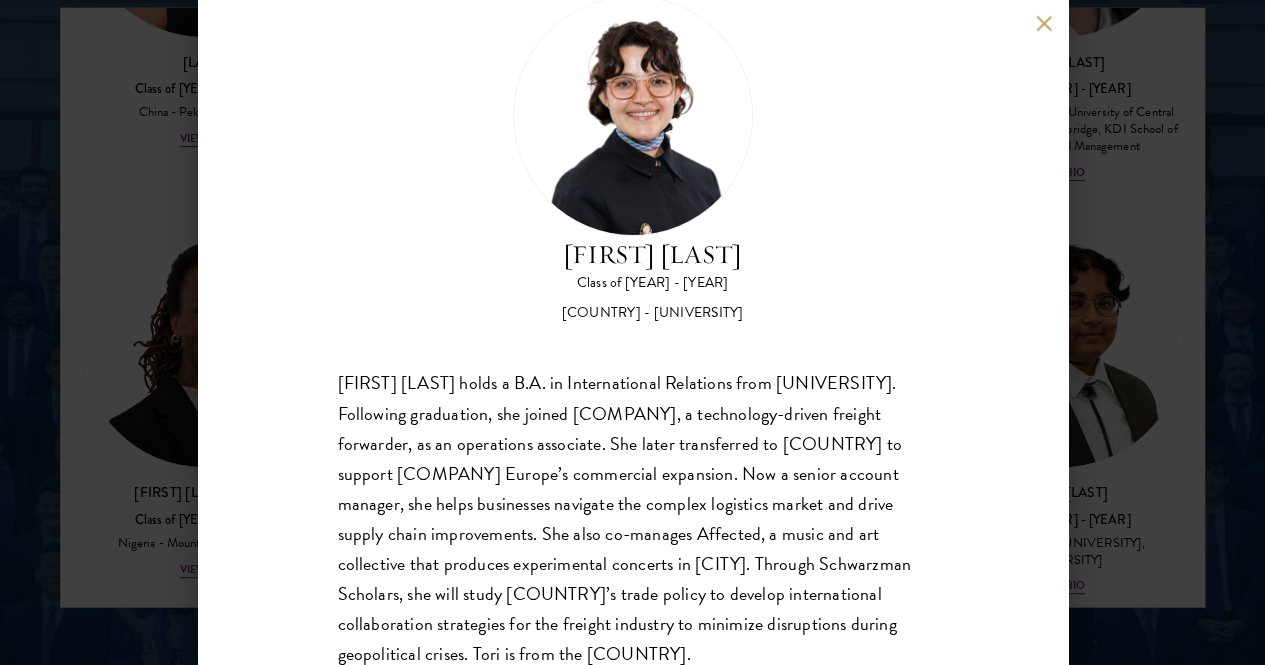 scroll, scrollTop: 103, scrollLeft: 0, axis: vertical 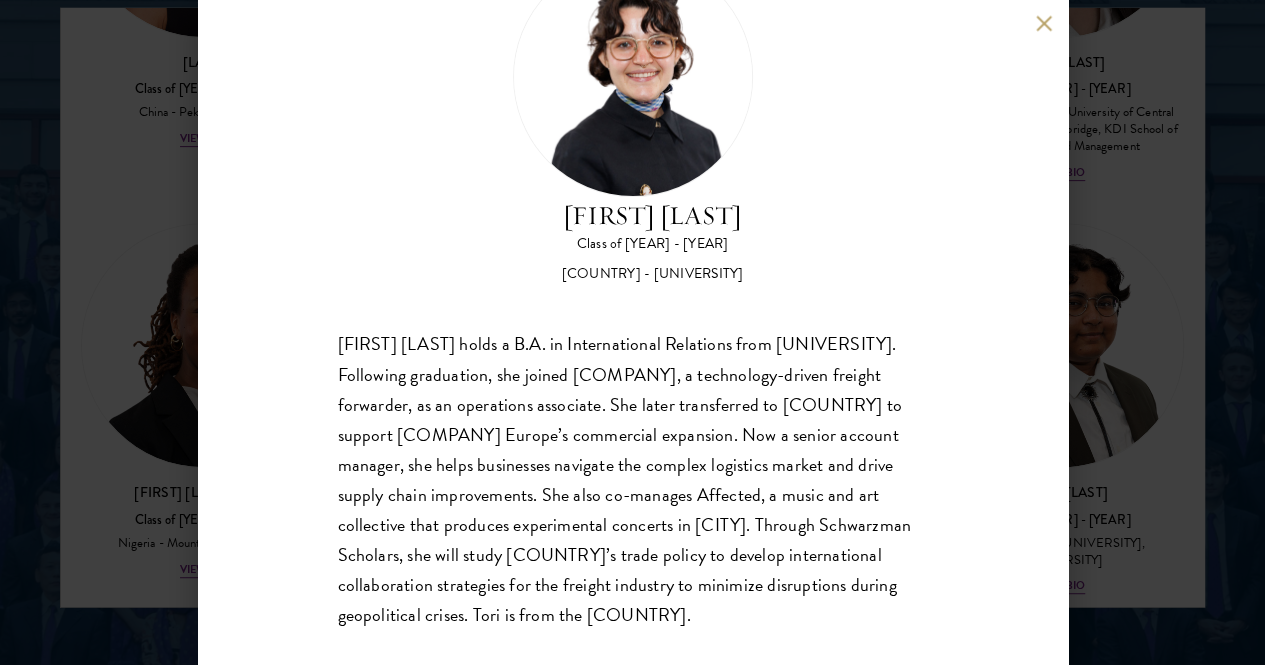 type 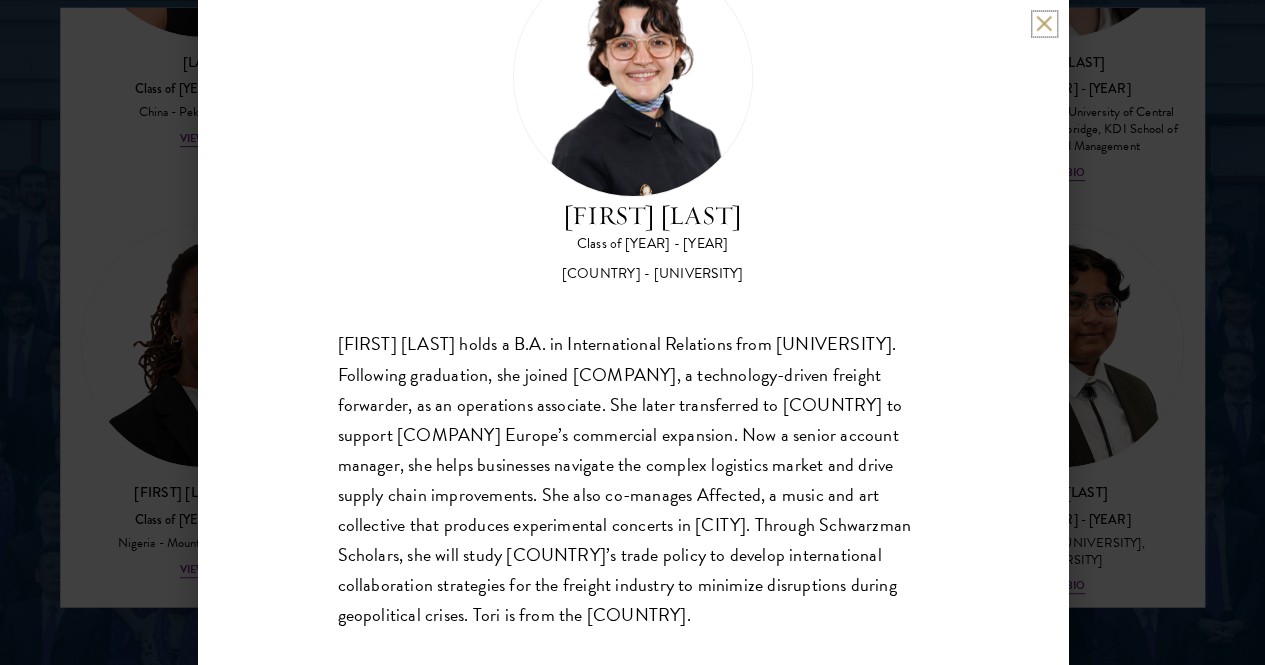 click at bounding box center [1044, 23] 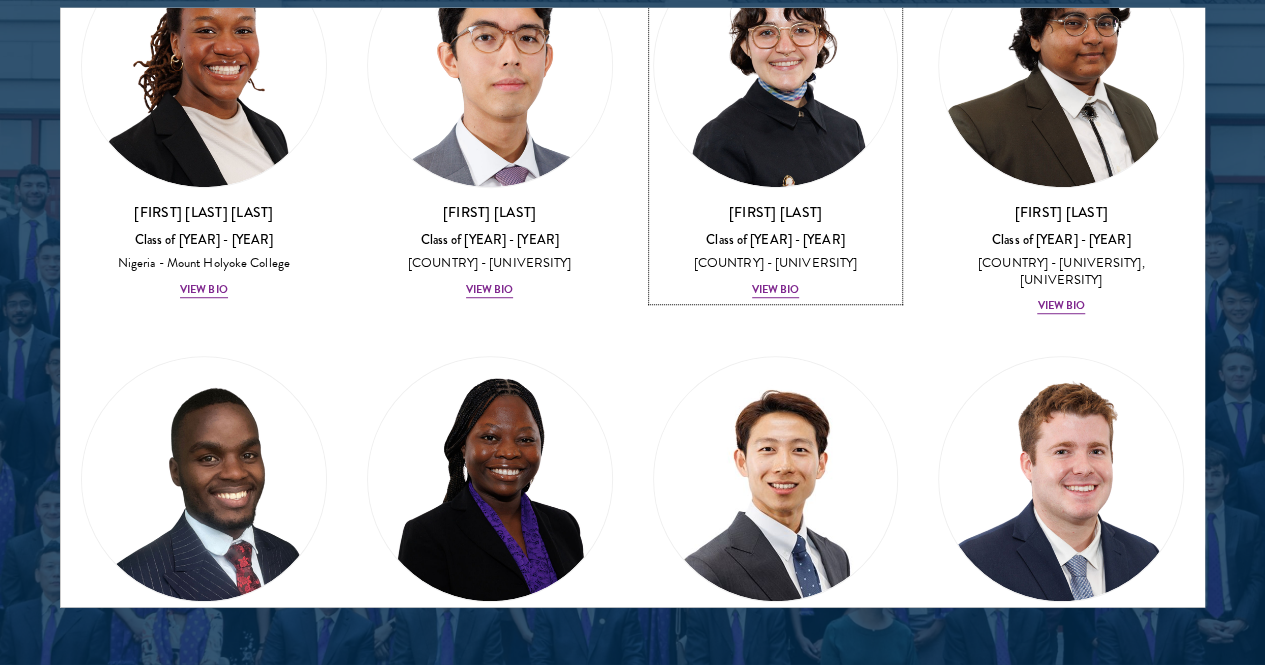 scroll, scrollTop: 700, scrollLeft: 0, axis: vertical 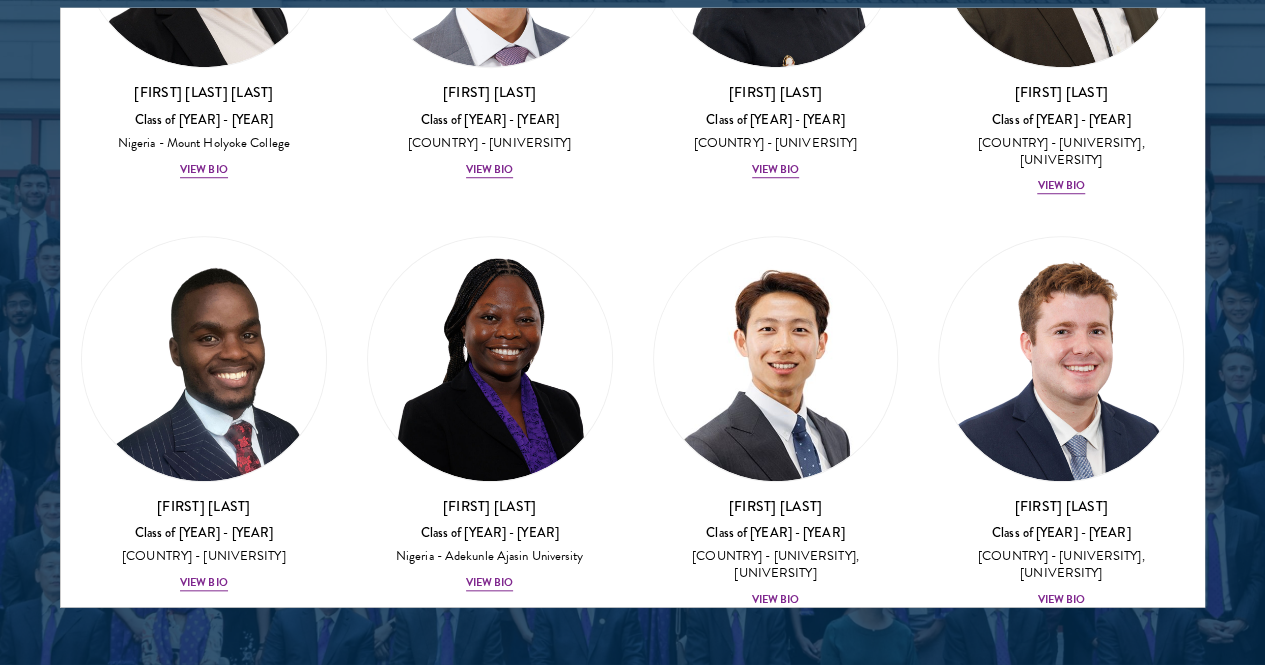 click on "View Bio" at bounding box center [204, 997] 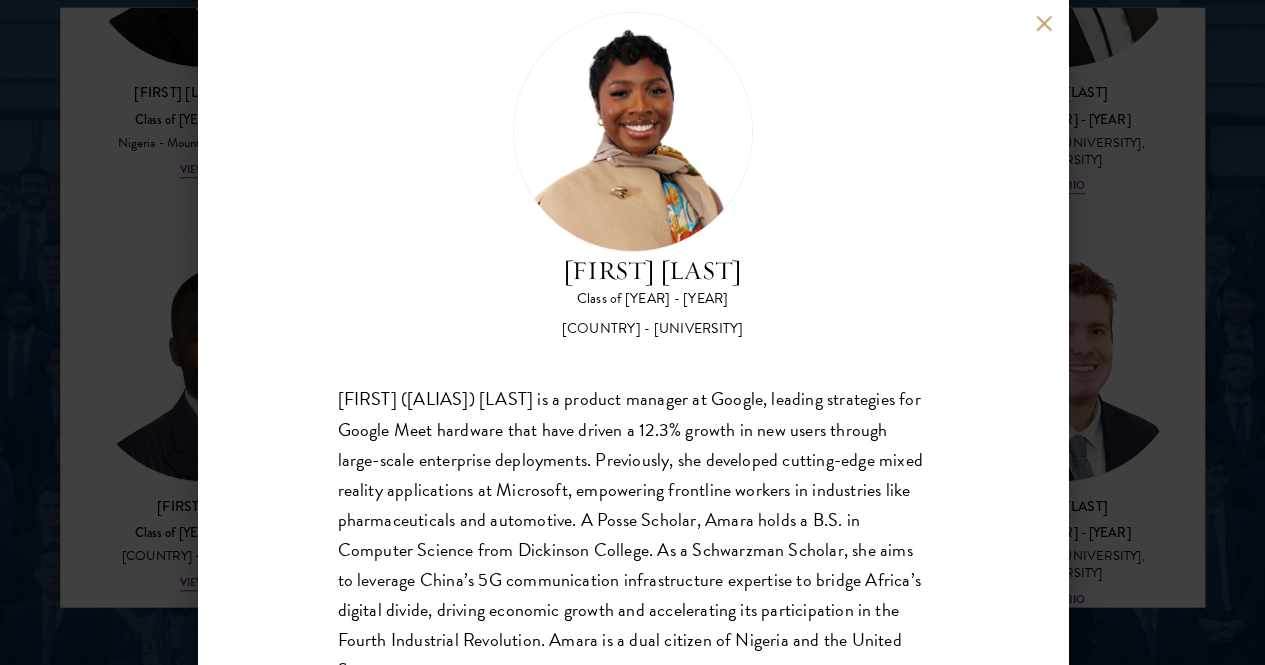 scroll, scrollTop: 70, scrollLeft: 0, axis: vertical 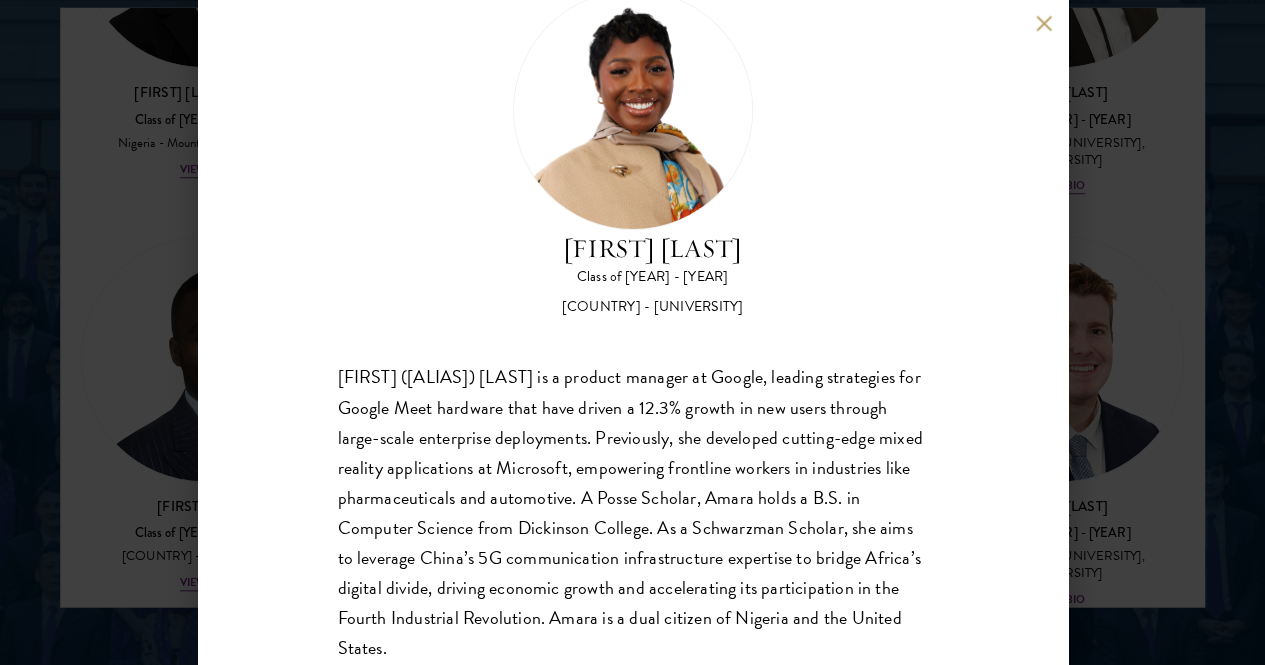 click at bounding box center [1044, 23] 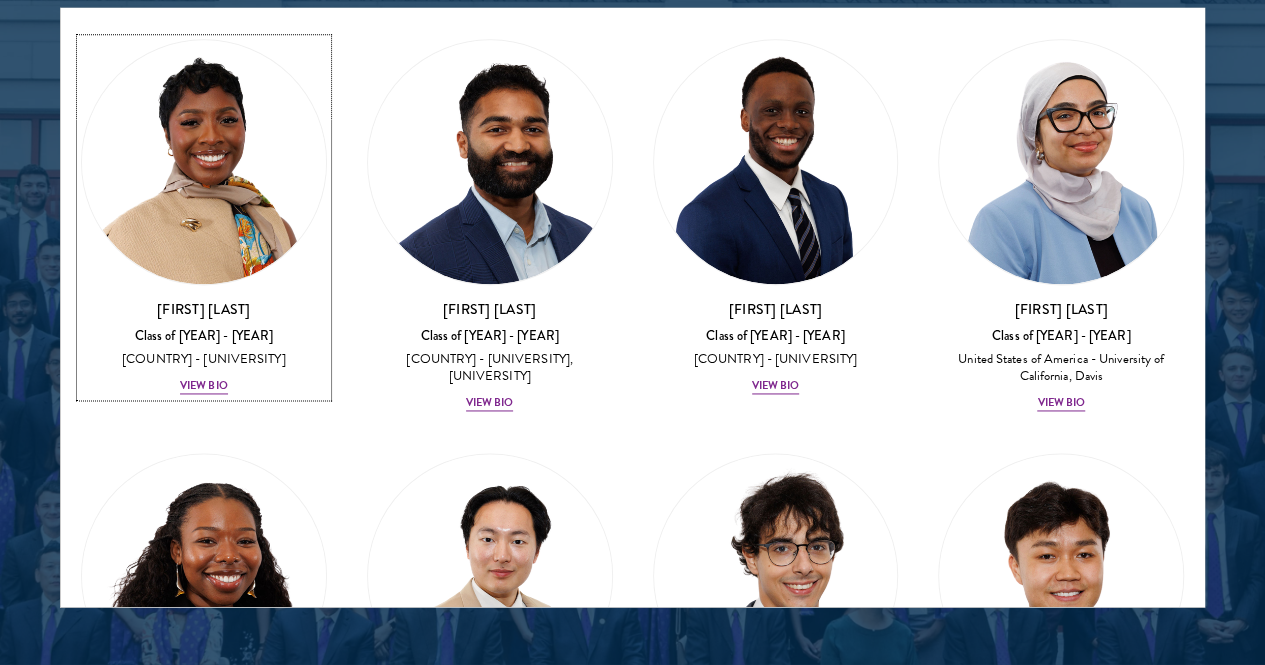 scroll, scrollTop: 1400, scrollLeft: 0, axis: vertical 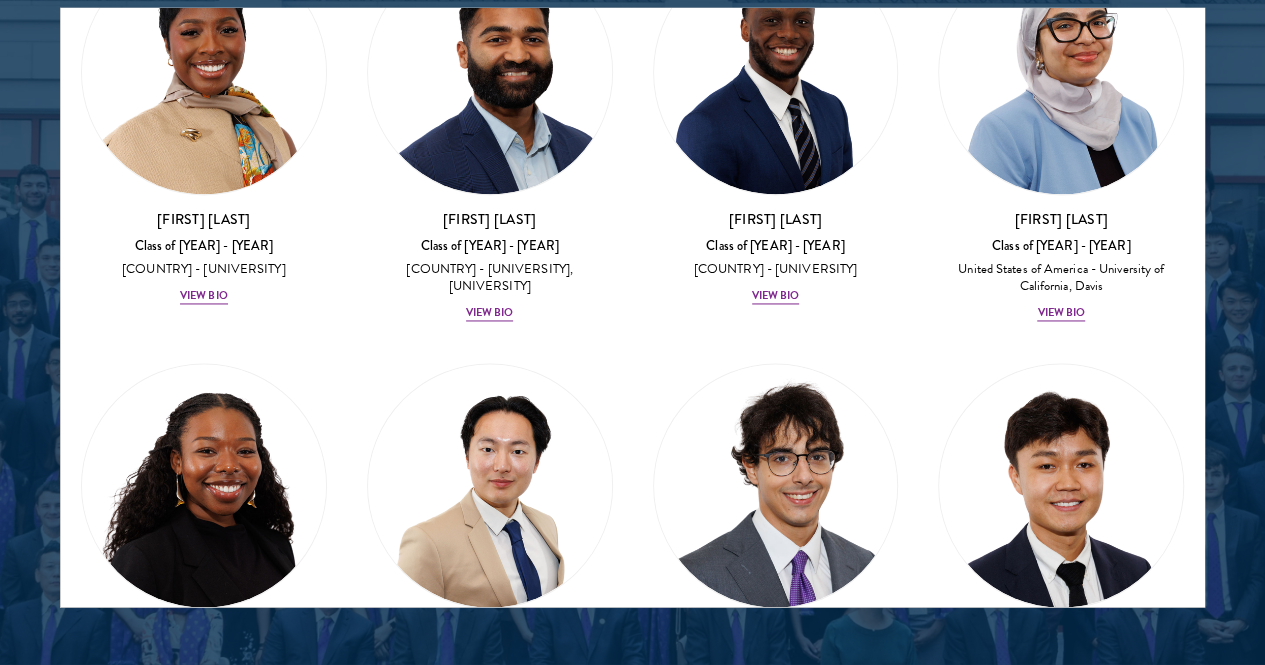 click on "View Bio" at bounding box center [204, 1141] 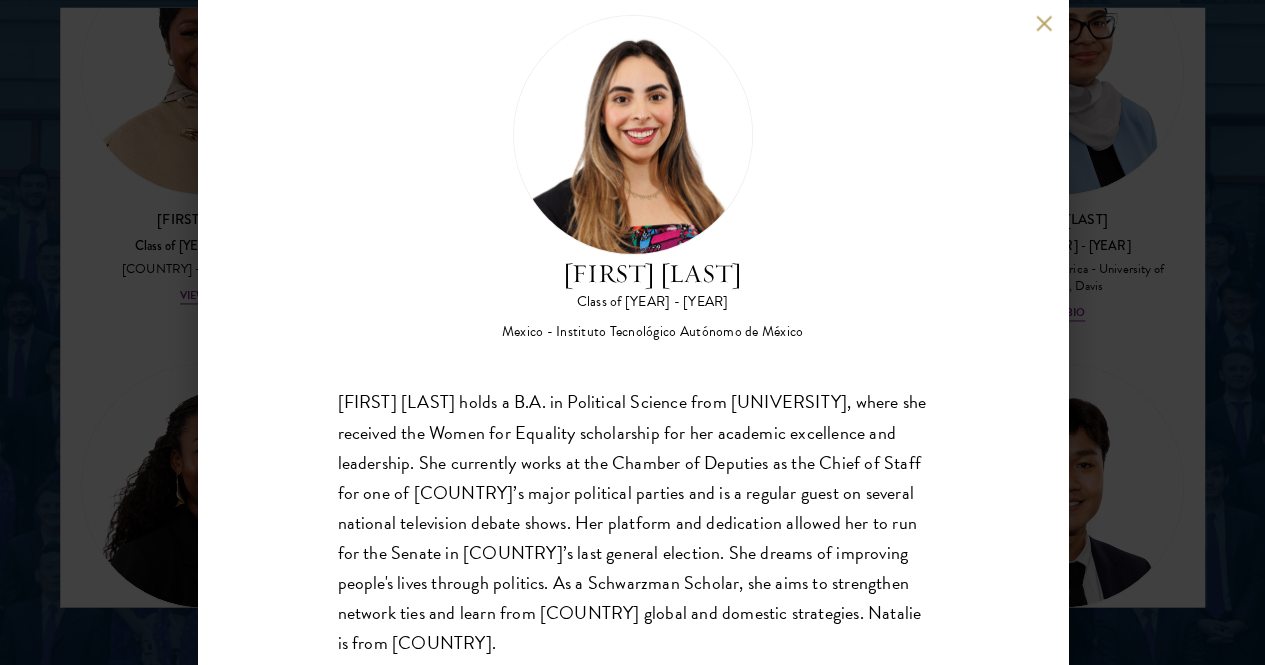scroll, scrollTop: 70, scrollLeft: 0, axis: vertical 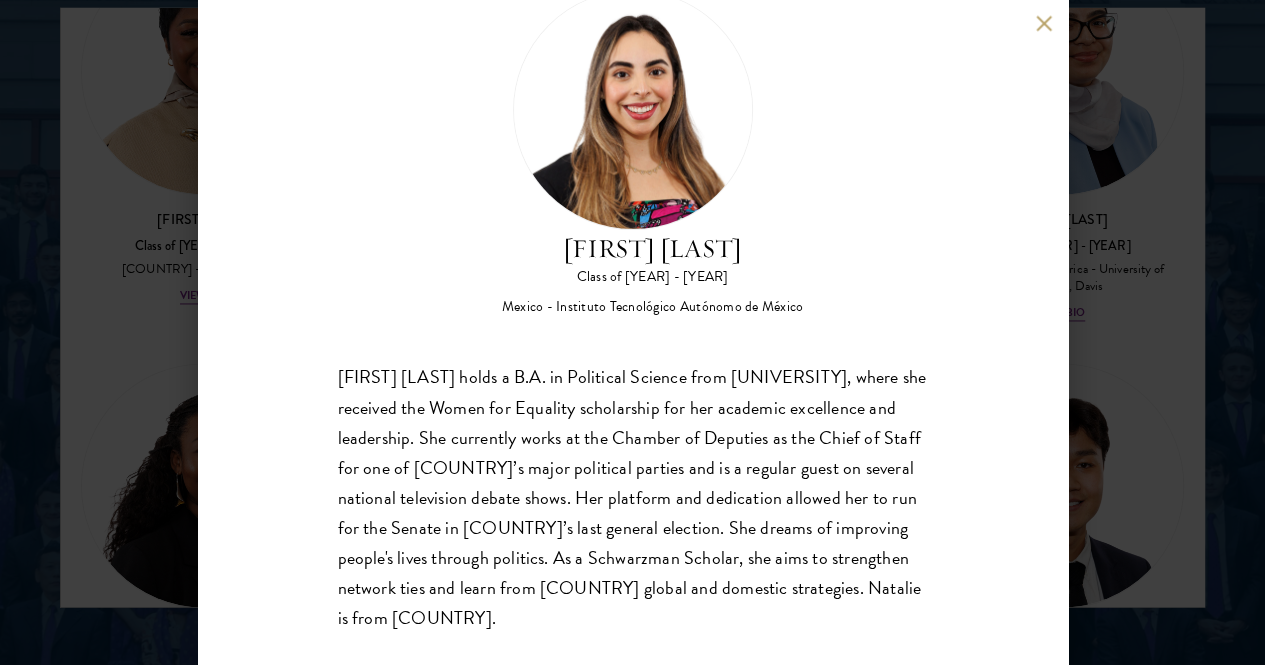 type 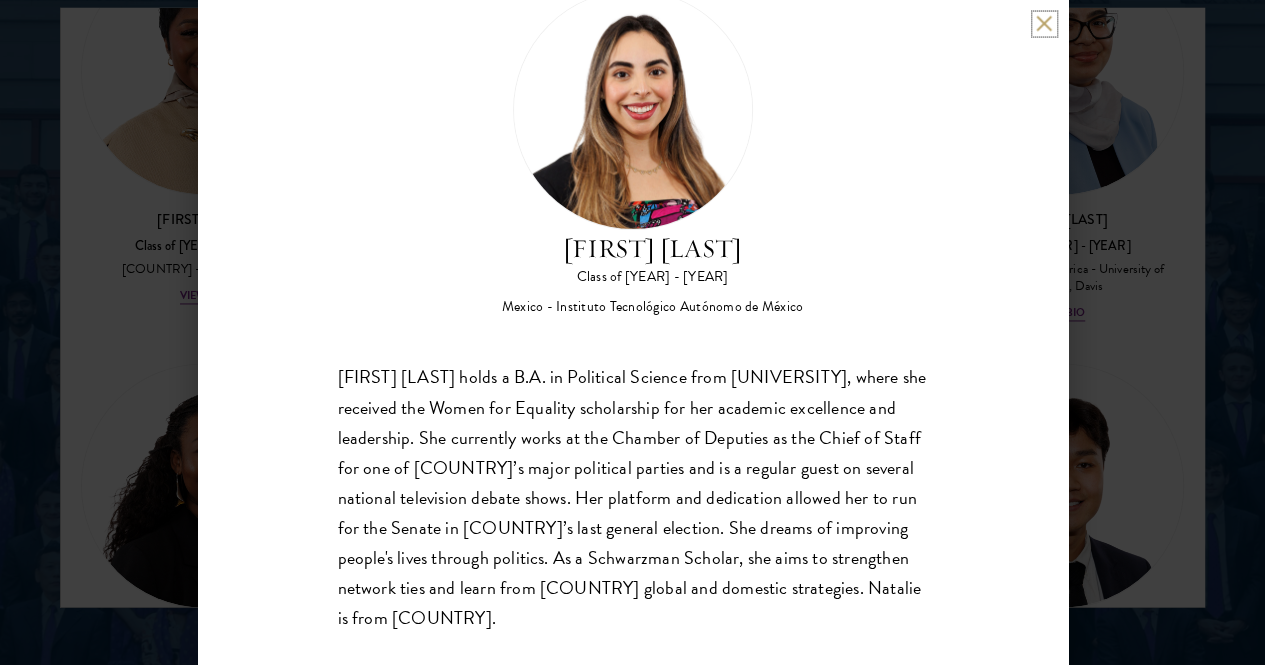 click at bounding box center [1044, 23] 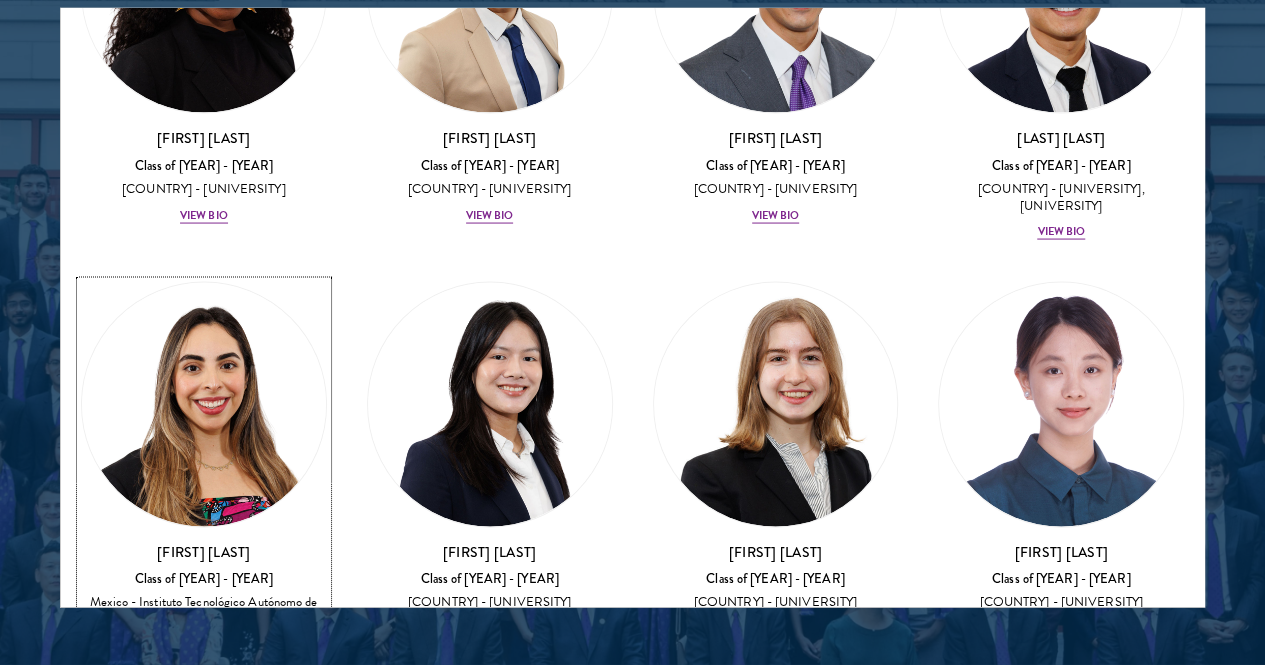 scroll, scrollTop: 1900, scrollLeft: 0, axis: vertical 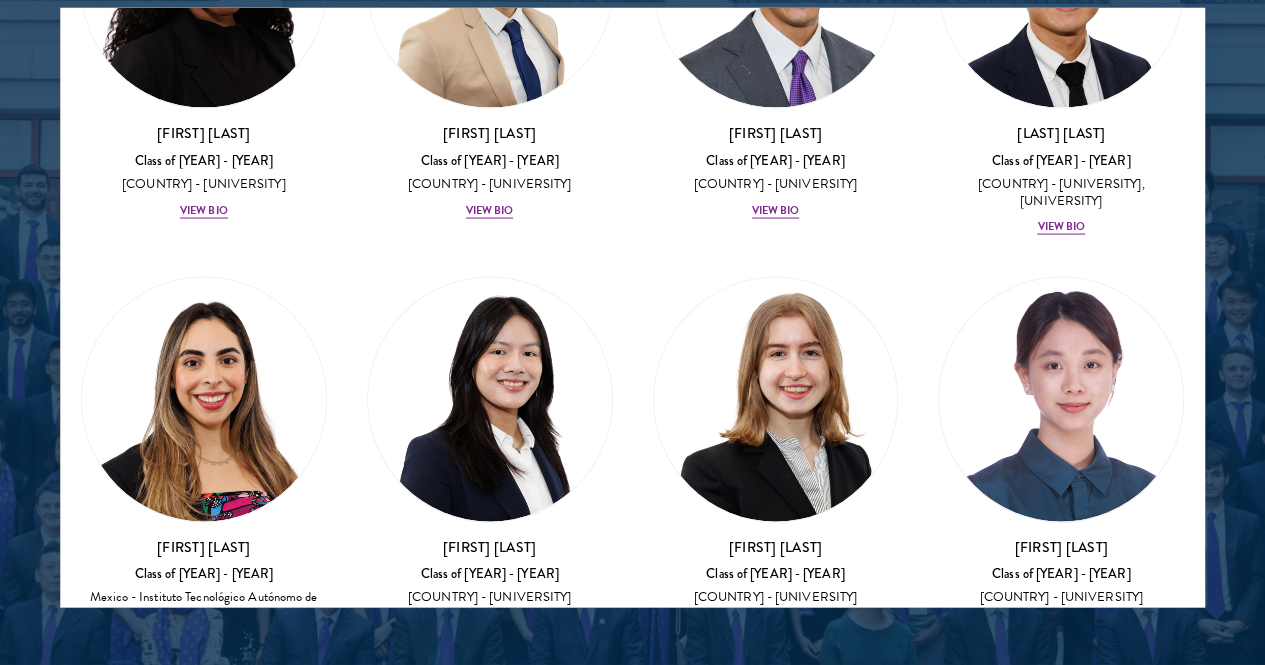 click on "View Bio" at bounding box center [490, 1452] 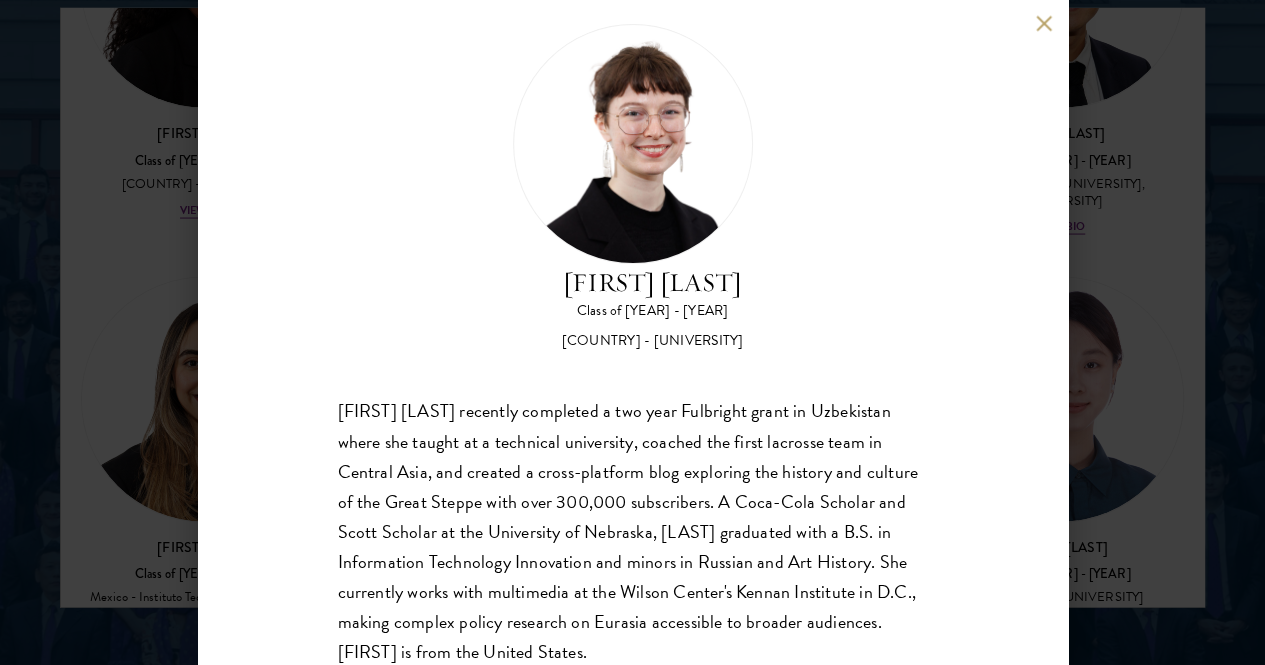 scroll, scrollTop: 70, scrollLeft: 0, axis: vertical 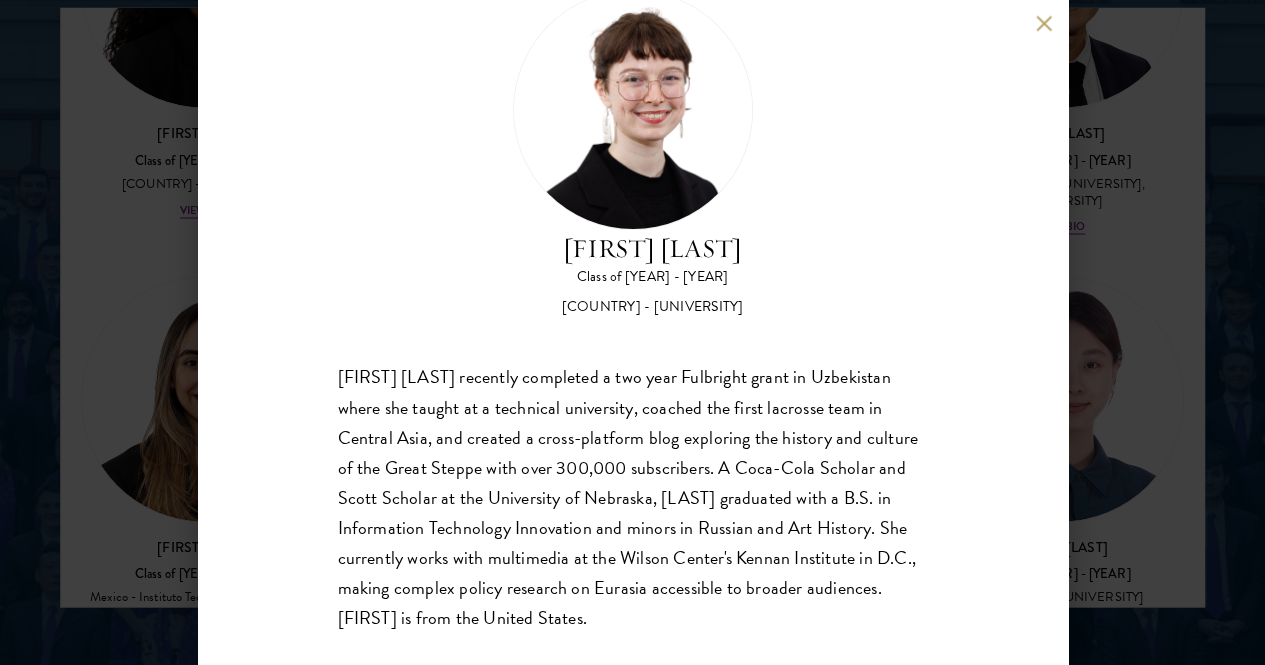 type 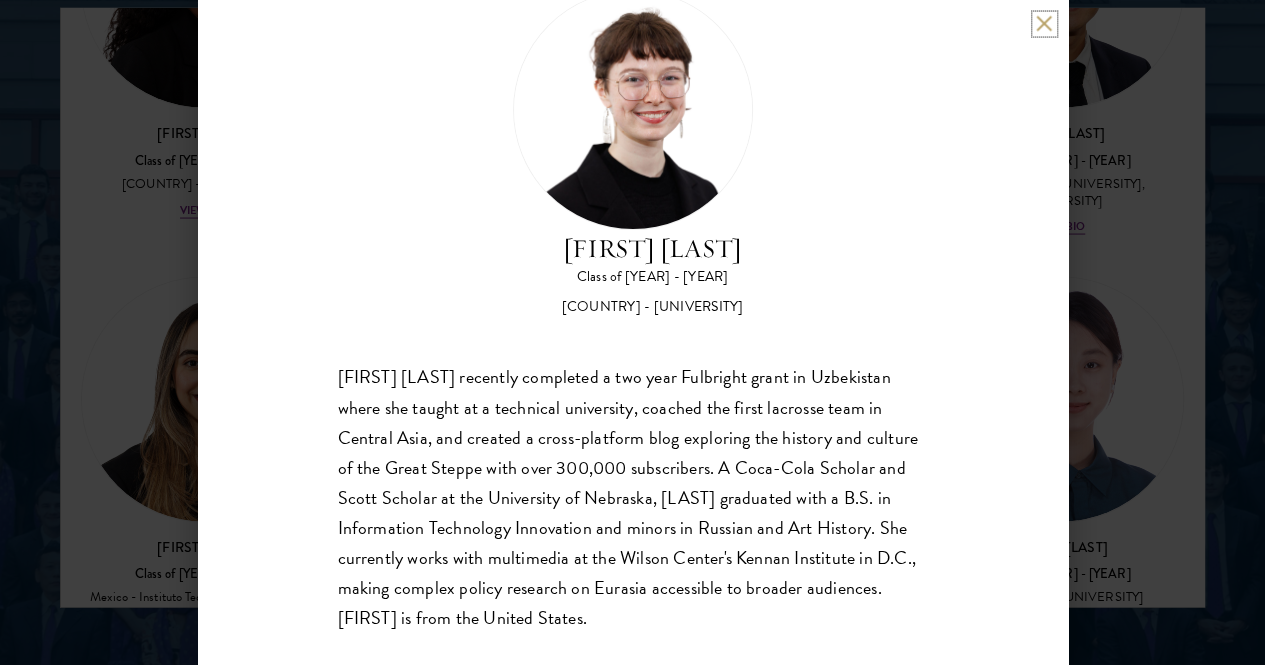 click at bounding box center (1044, 23) 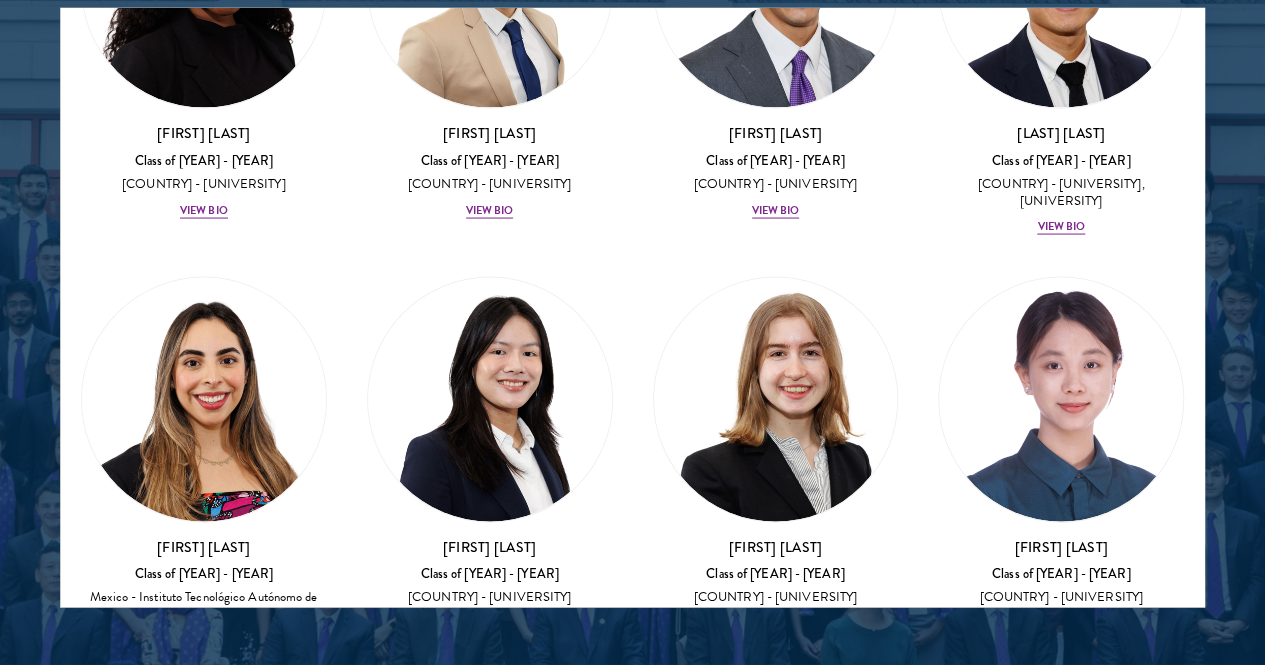 scroll, scrollTop: 2100, scrollLeft: 0, axis: vertical 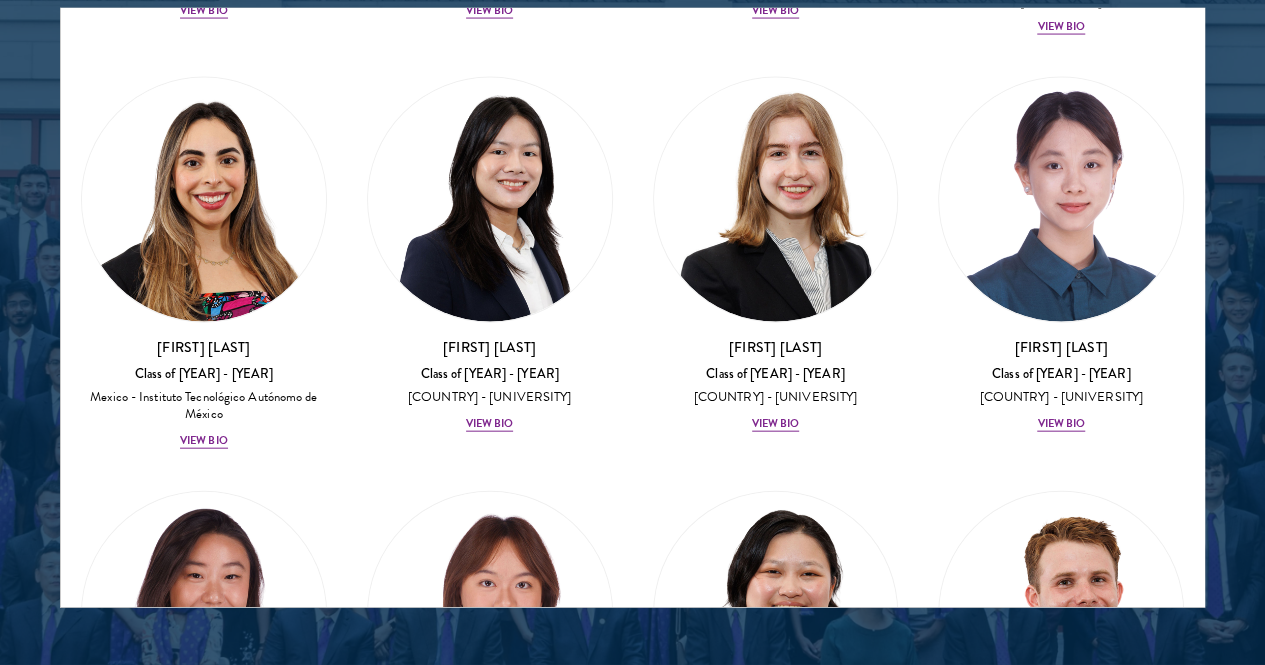 click on "[FIRST] [LAST]" at bounding box center [490, 1571] 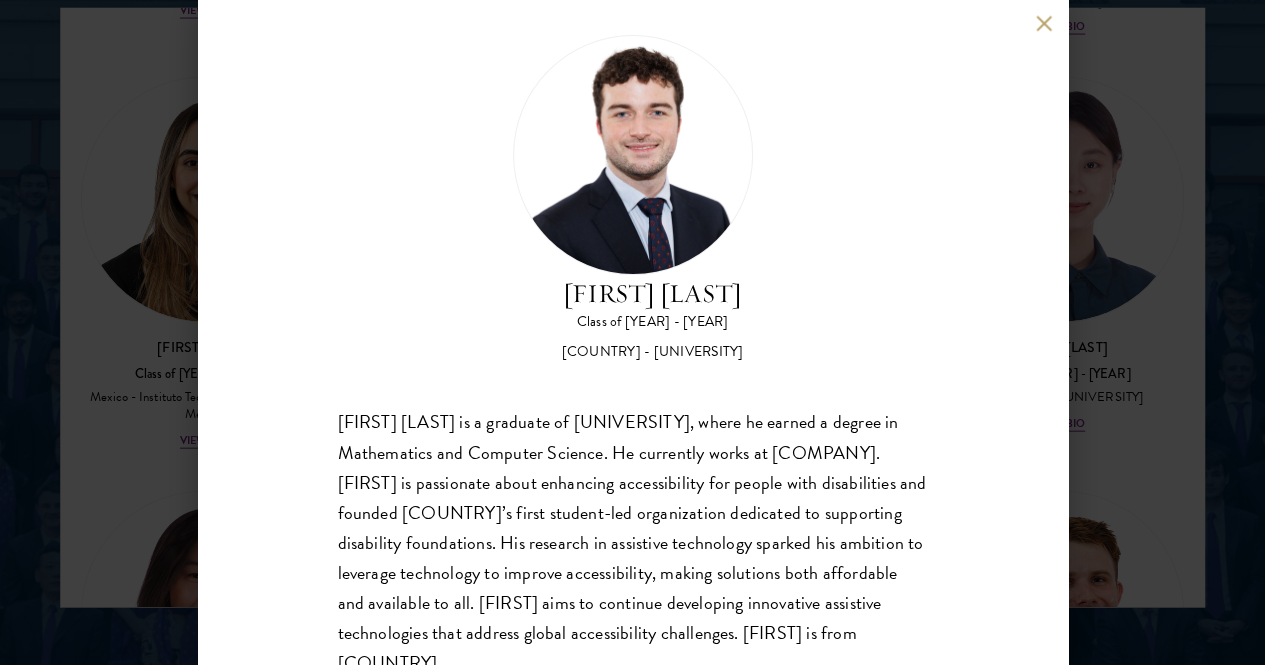 scroll, scrollTop: 37, scrollLeft: 0, axis: vertical 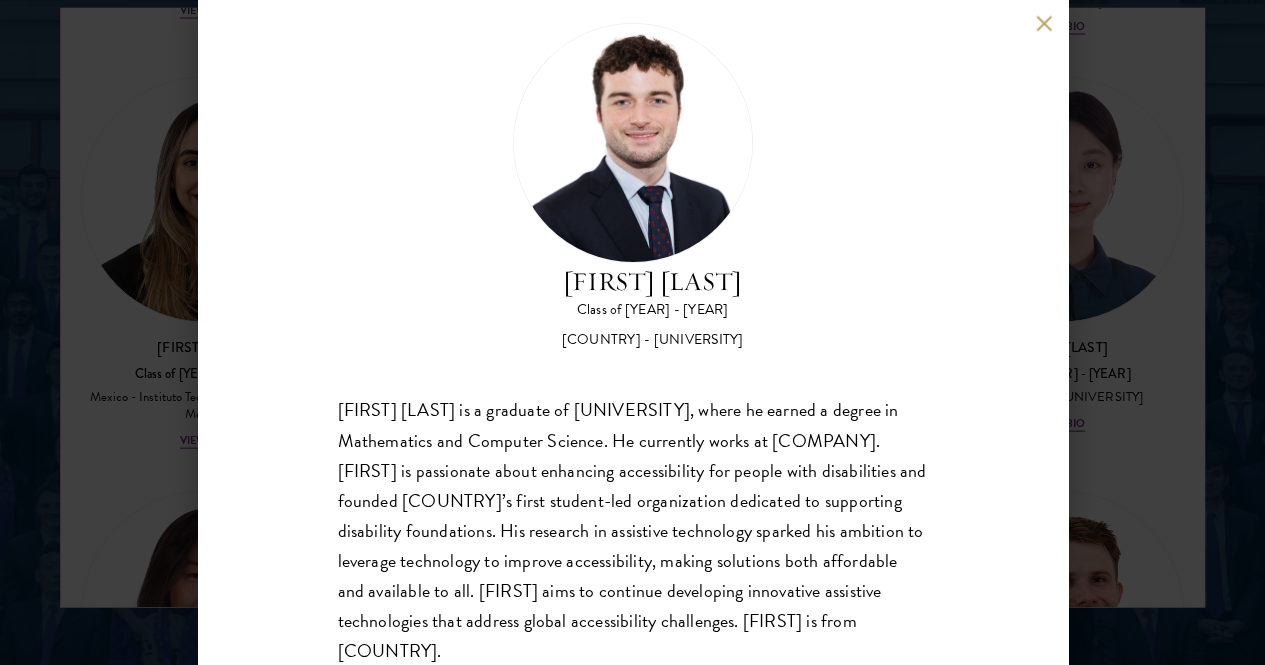 type 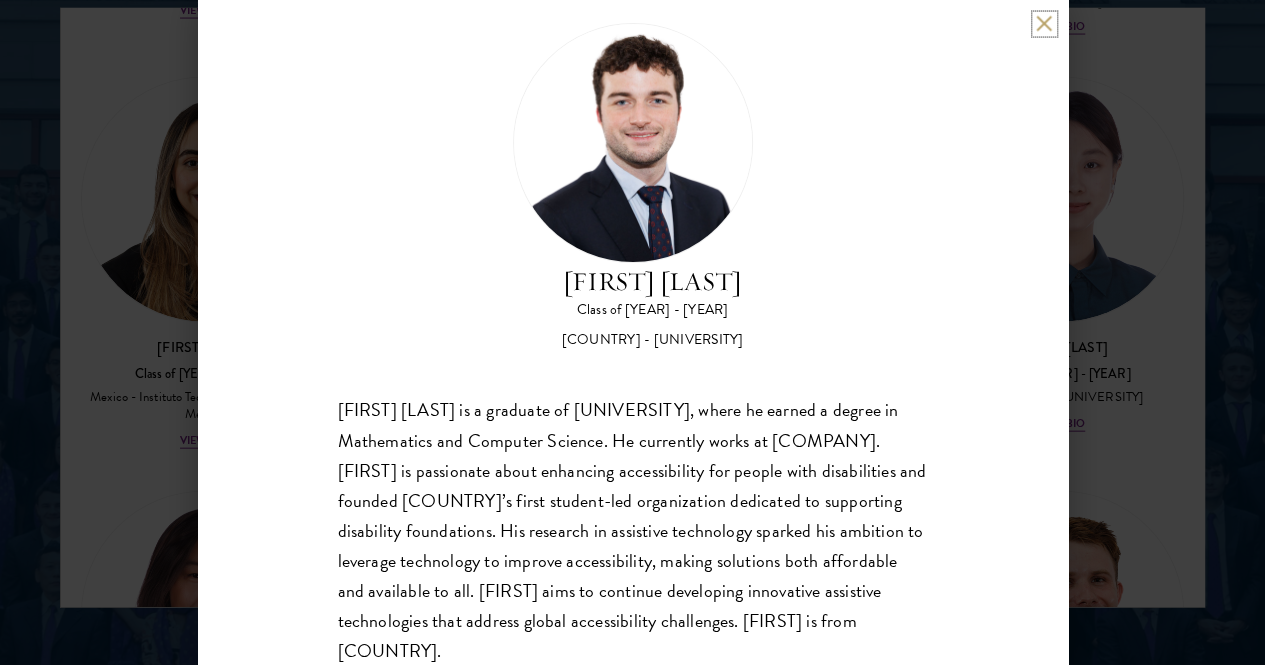 click at bounding box center (1044, 23) 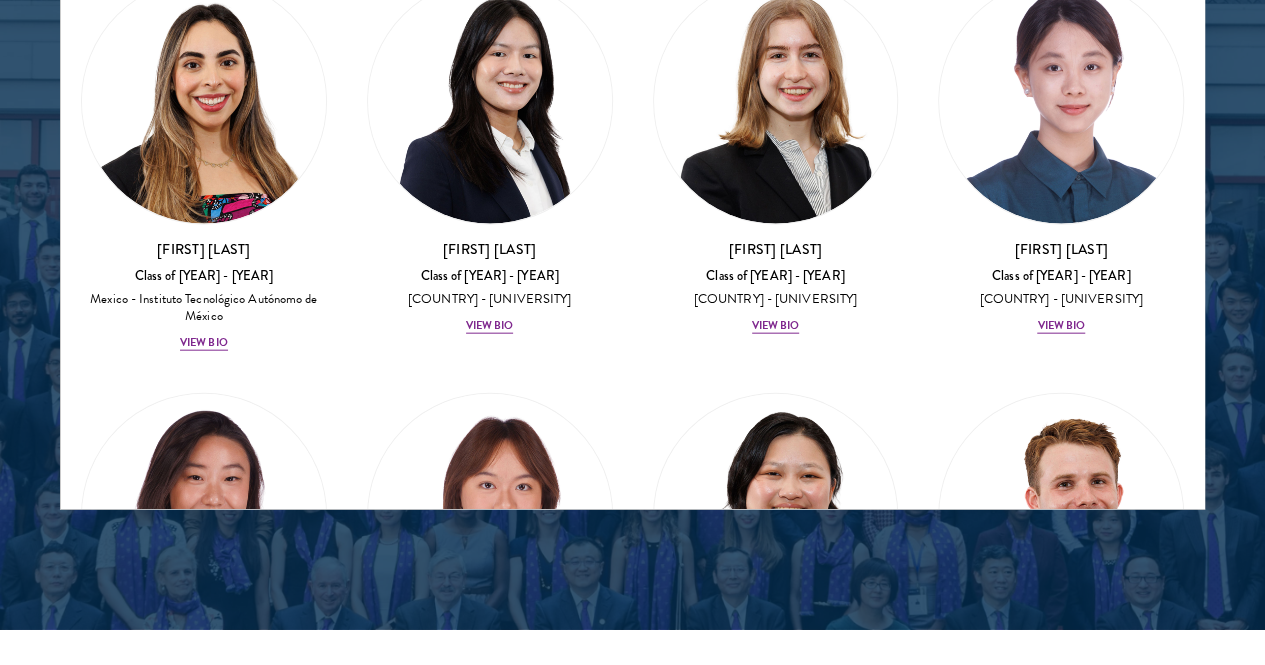 scroll, scrollTop: 2700, scrollLeft: 0, axis: vertical 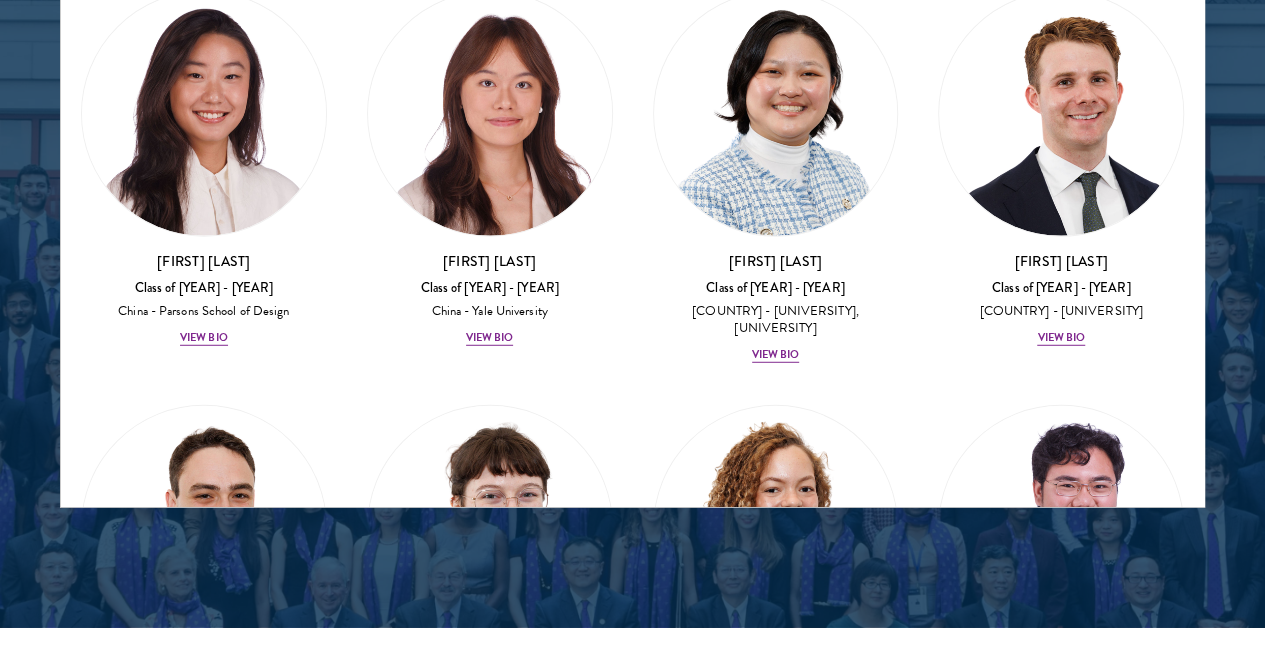 click on "View Bio" at bounding box center [1061, 1562] 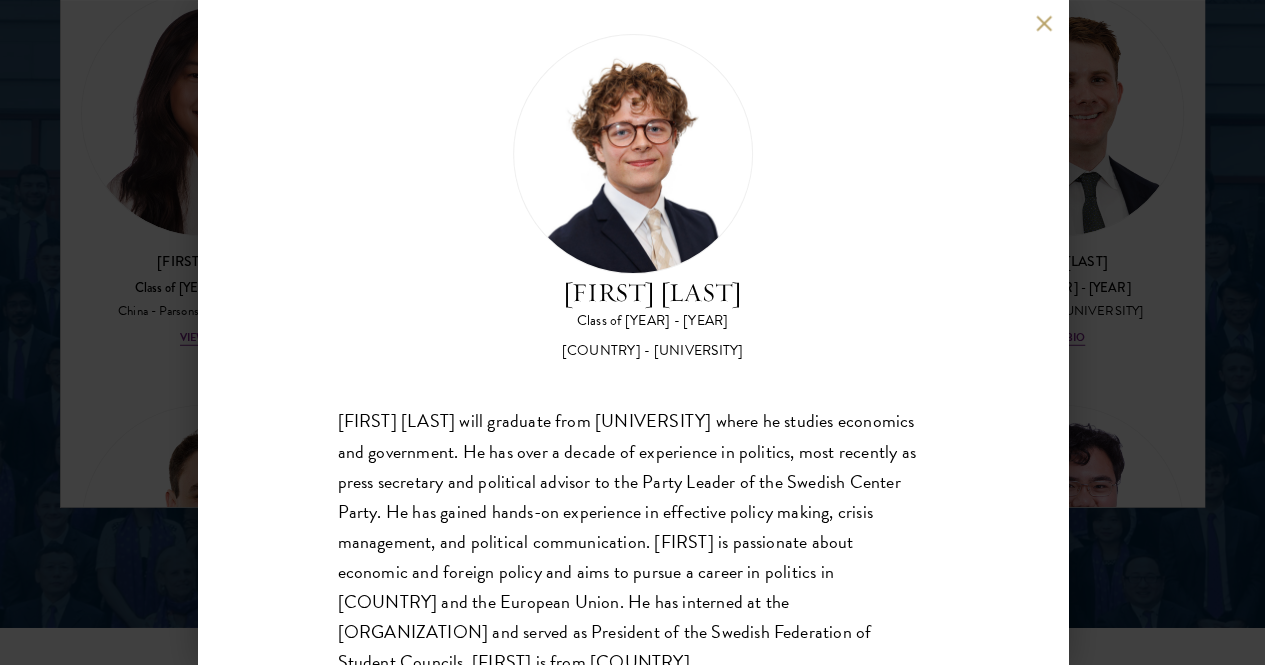 scroll, scrollTop: 37, scrollLeft: 0, axis: vertical 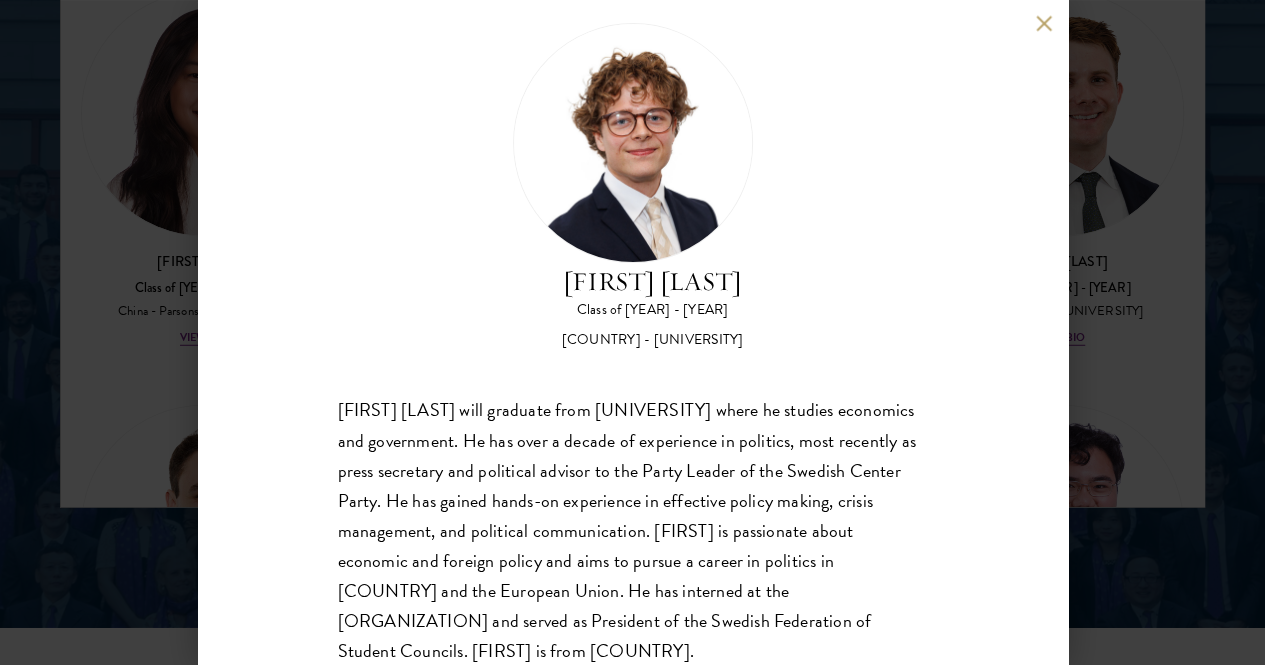 type 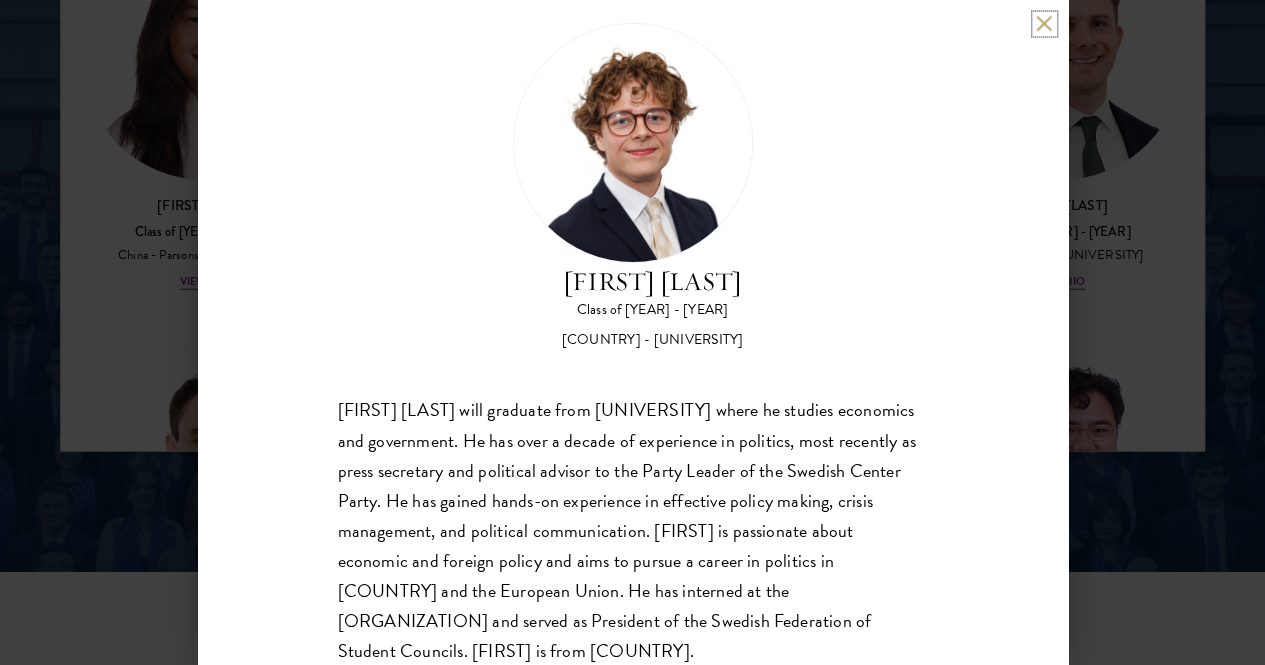 scroll, scrollTop: 2800, scrollLeft: 0, axis: vertical 